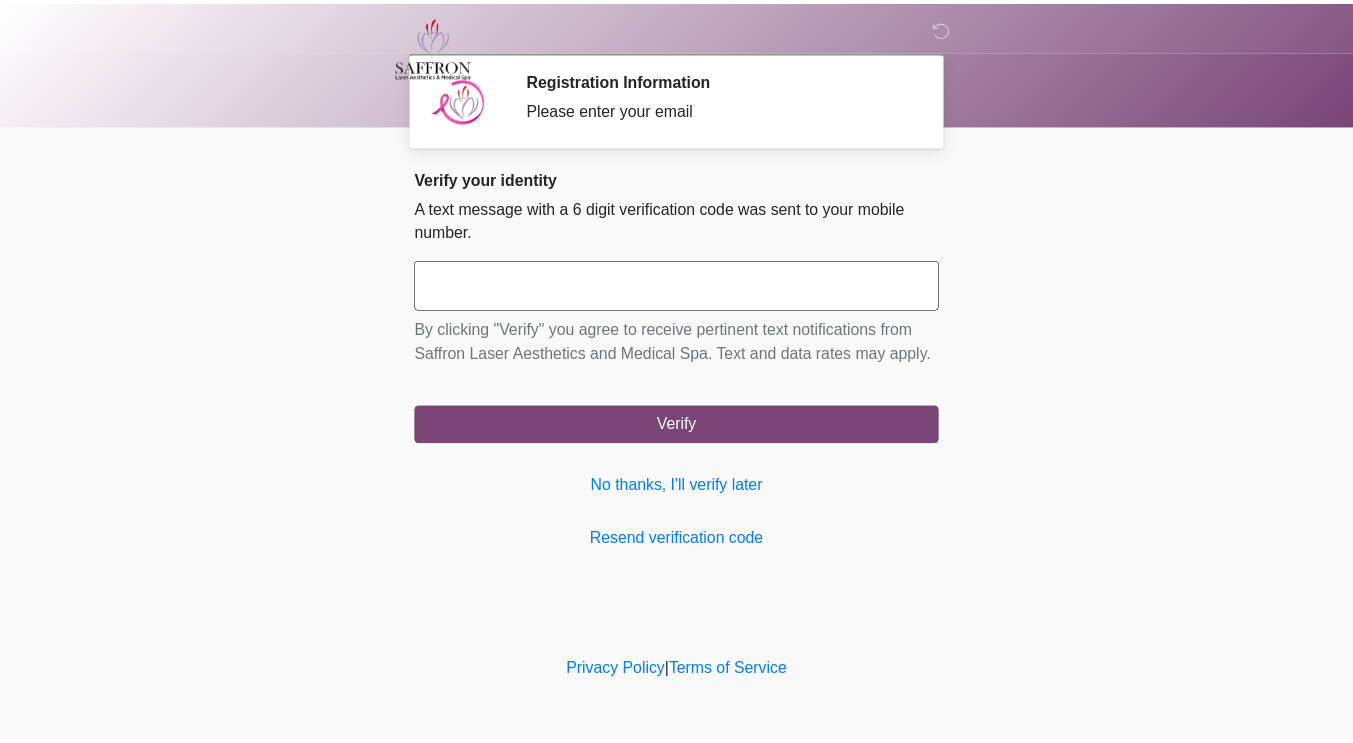 scroll, scrollTop: 0, scrollLeft: 0, axis: both 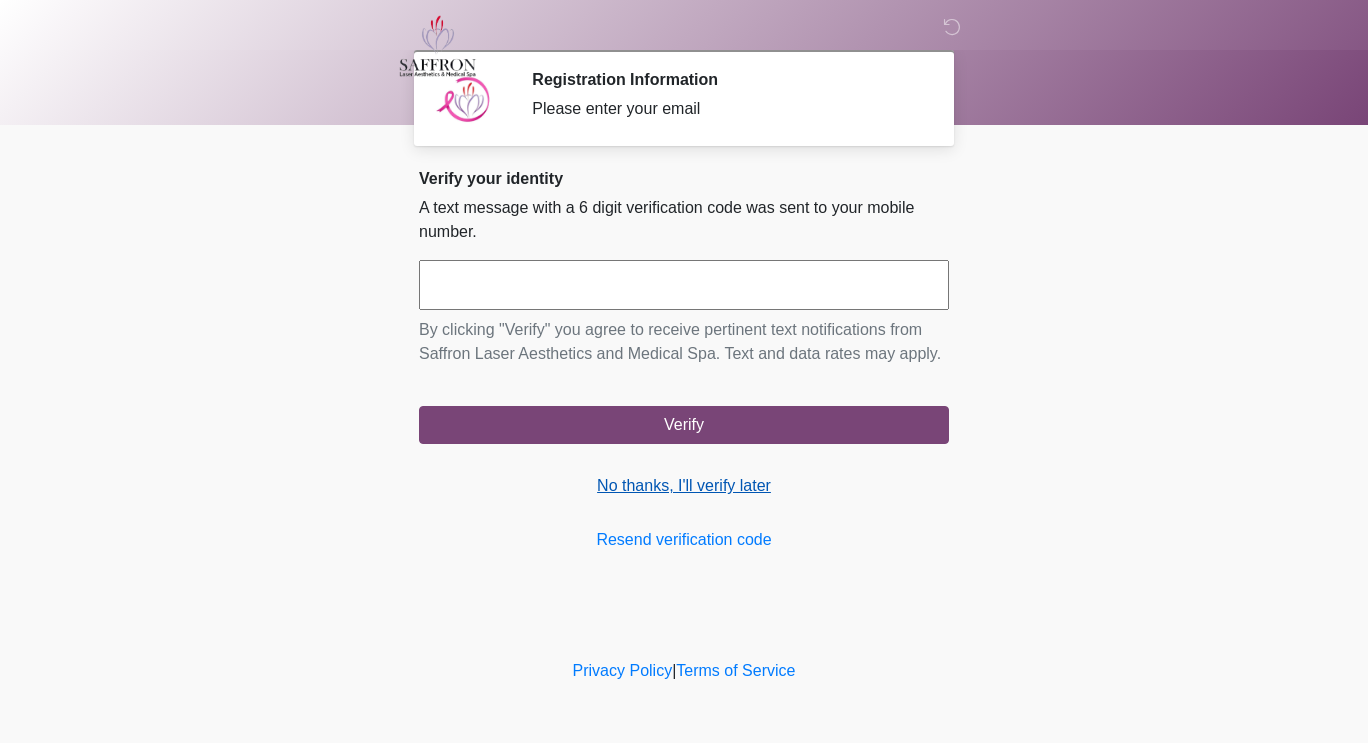 click on "No thanks, I'll verify later" at bounding box center (684, 486) 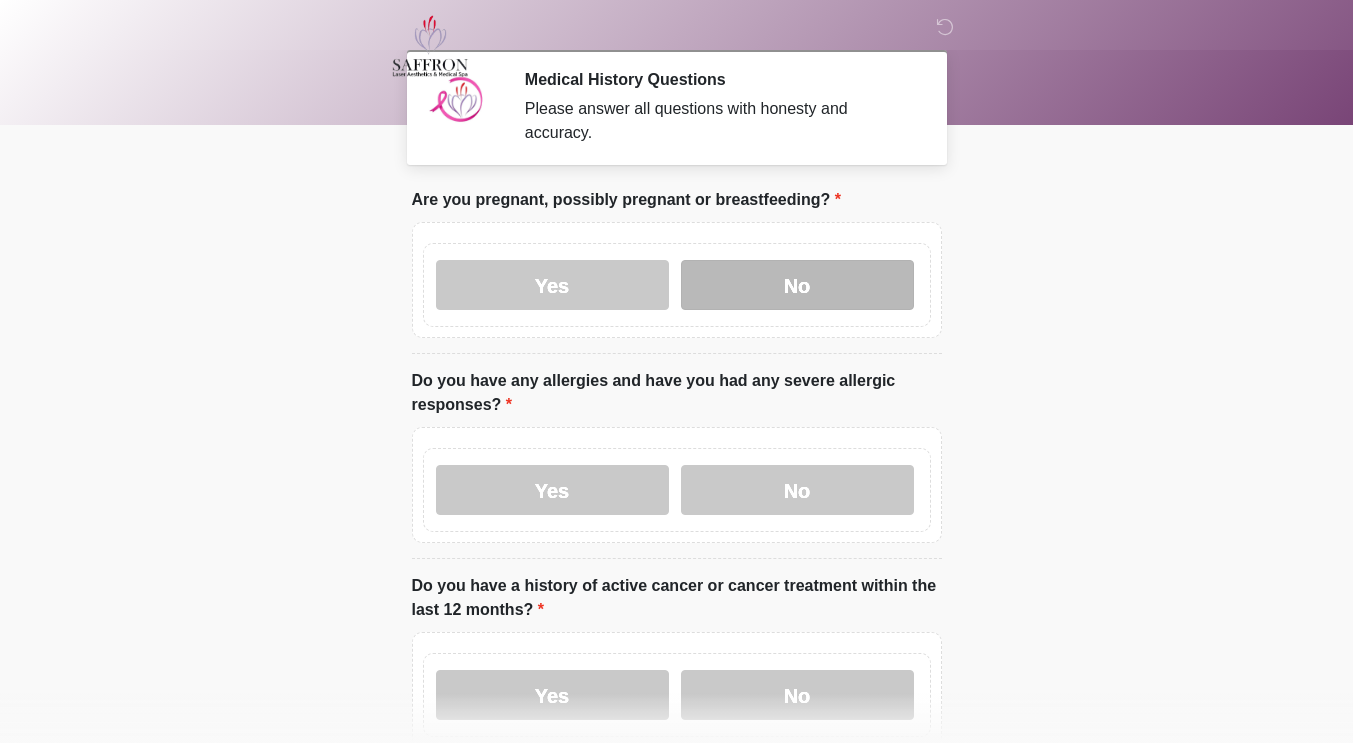 click on "No" at bounding box center (797, 285) 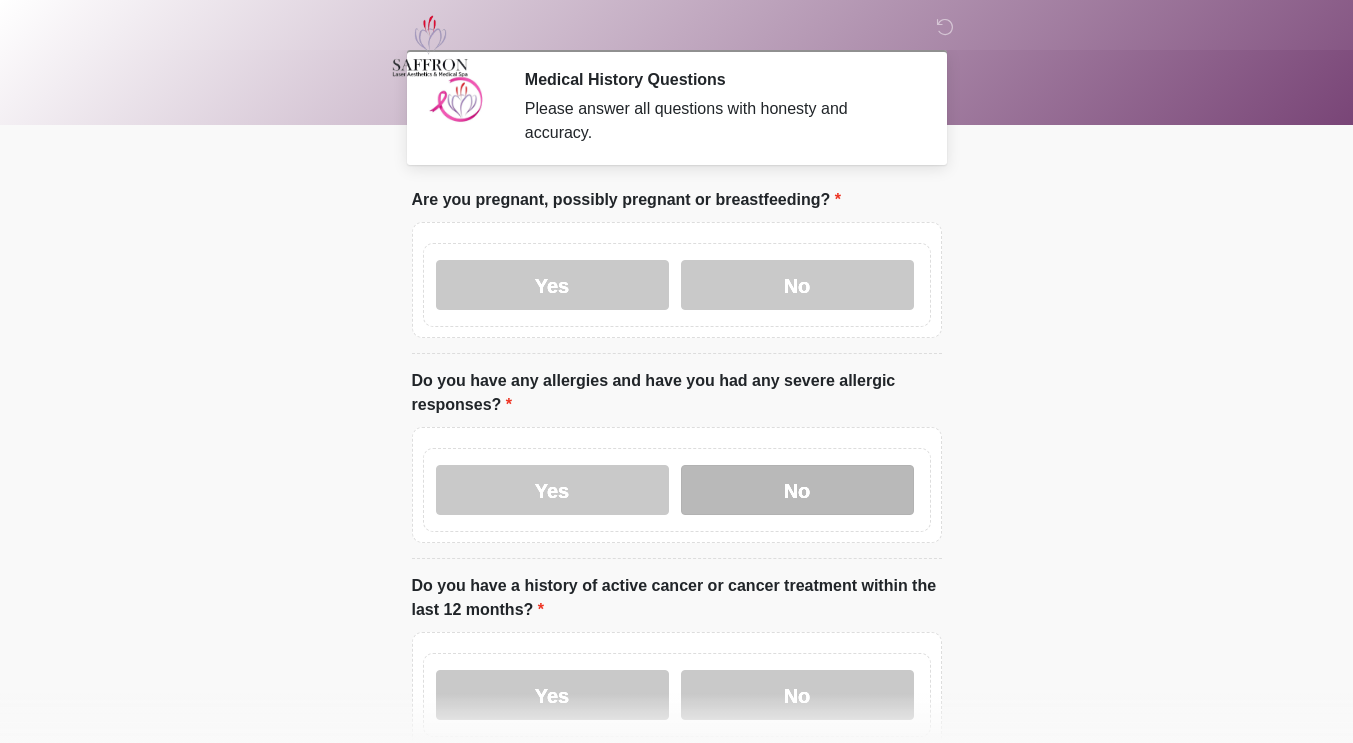 click on "No" at bounding box center [797, 490] 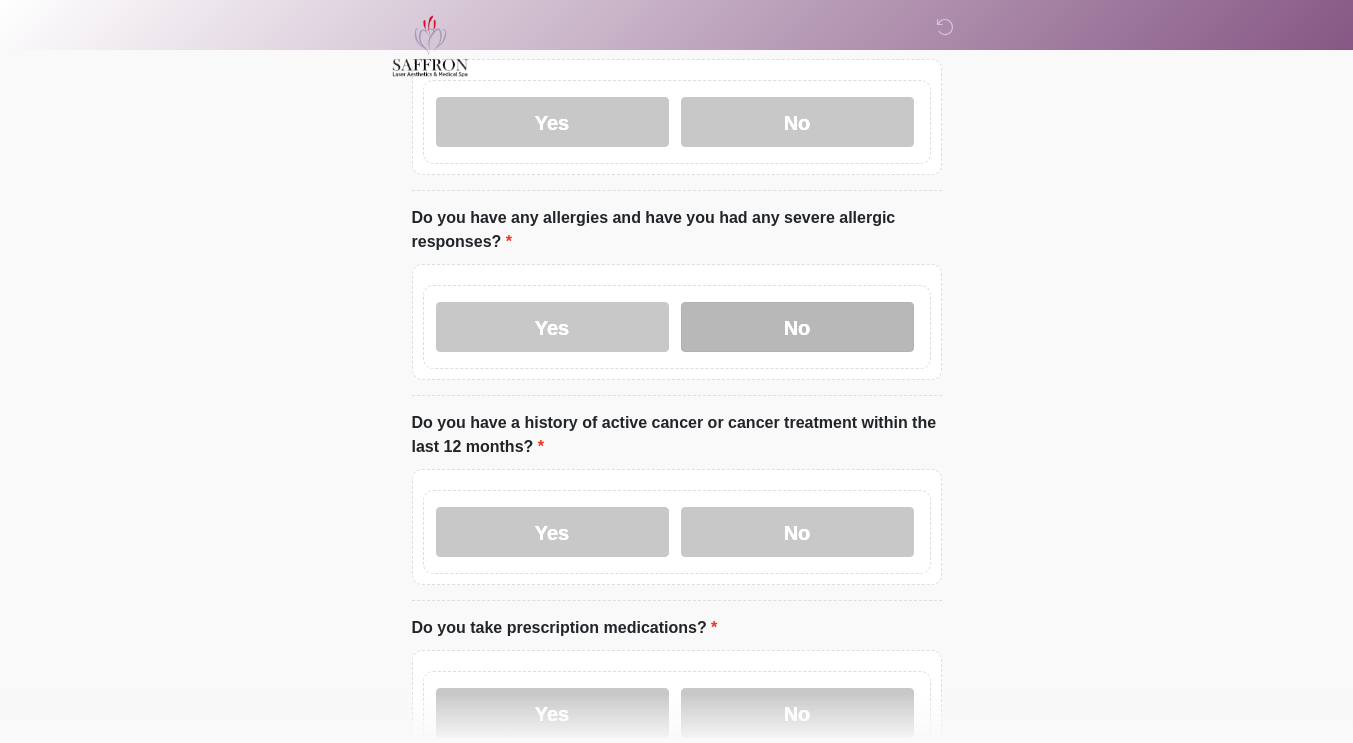 scroll, scrollTop: 162, scrollLeft: 0, axis: vertical 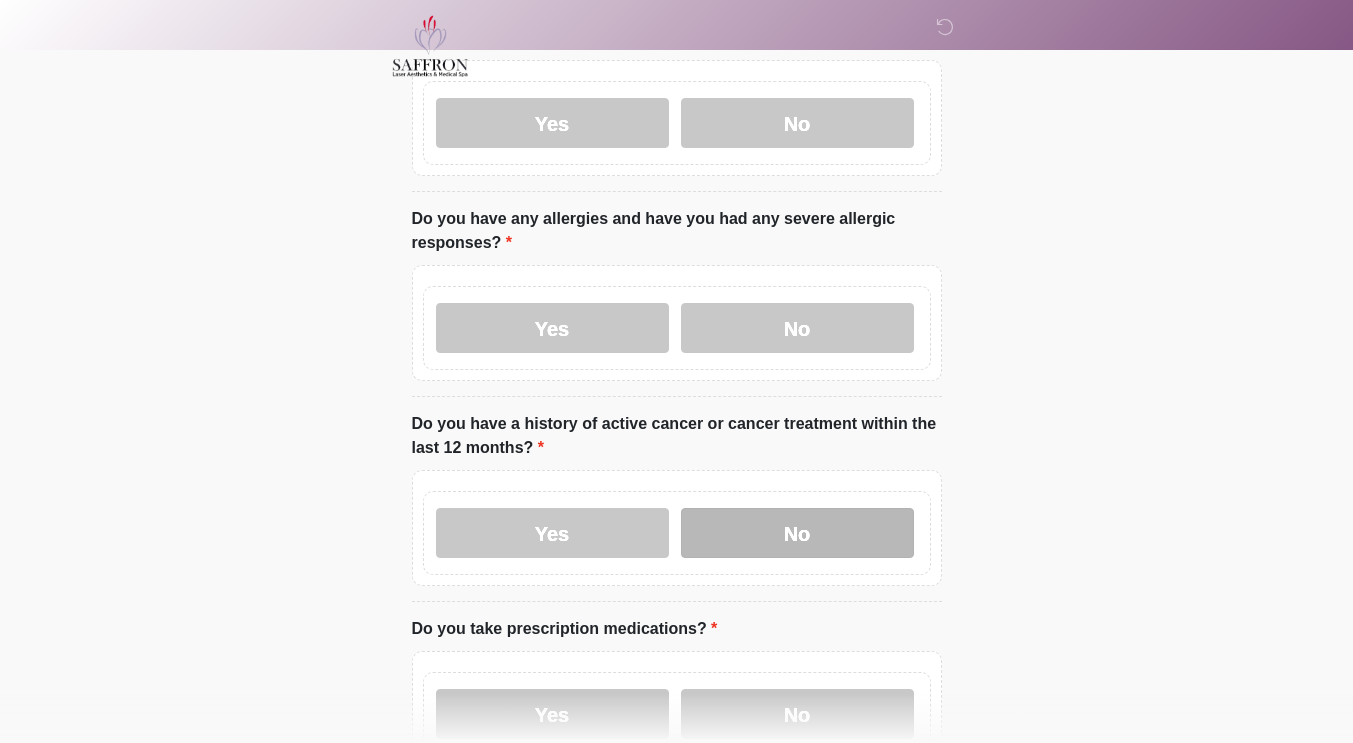 click on "No" at bounding box center [797, 533] 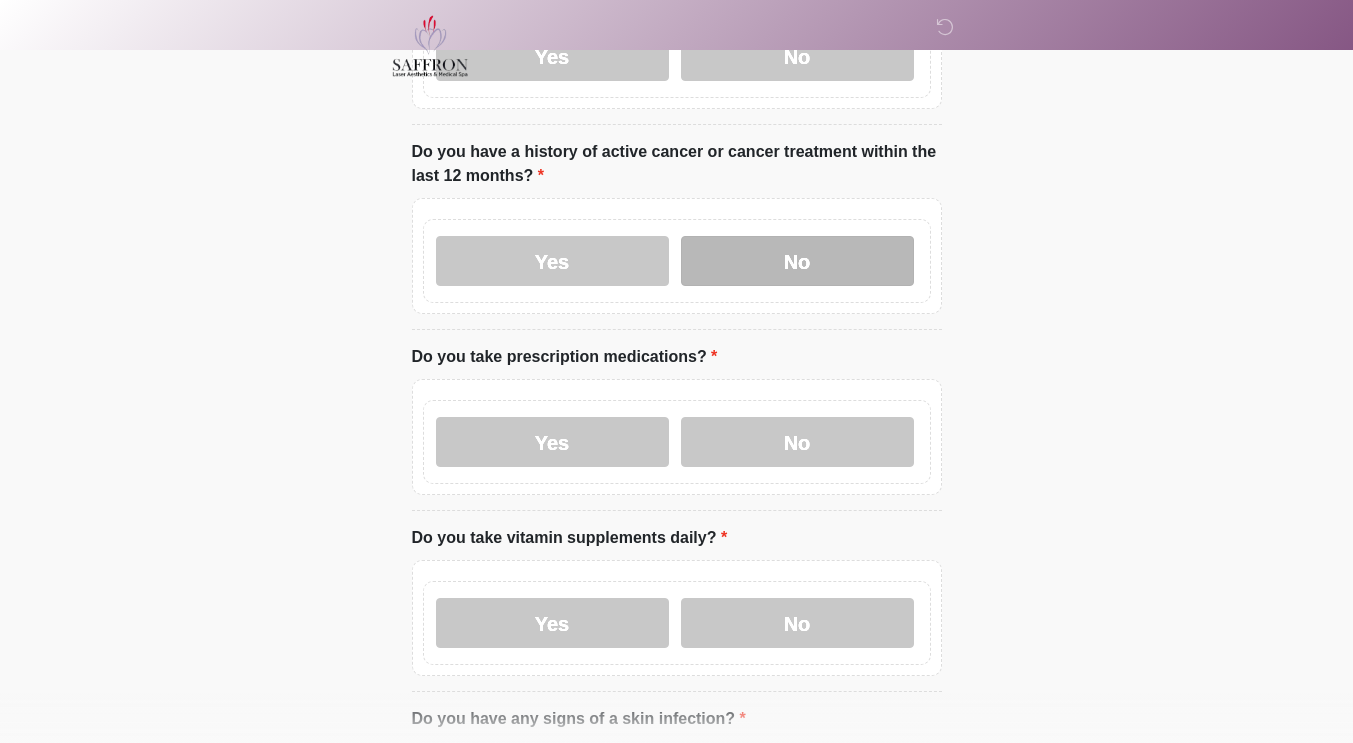 scroll, scrollTop: 433, scrollLeft: 0, axis: vertical 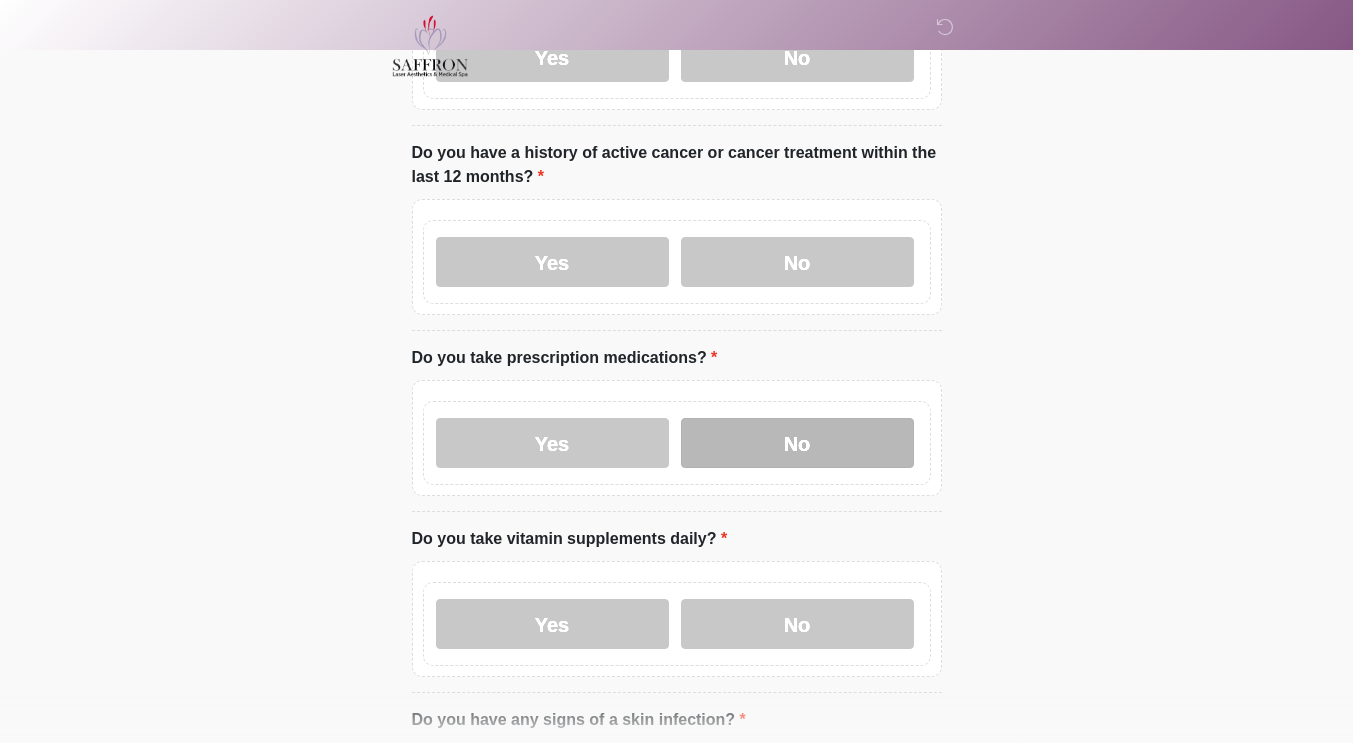 click on "No" at bounding box center (797, 443) 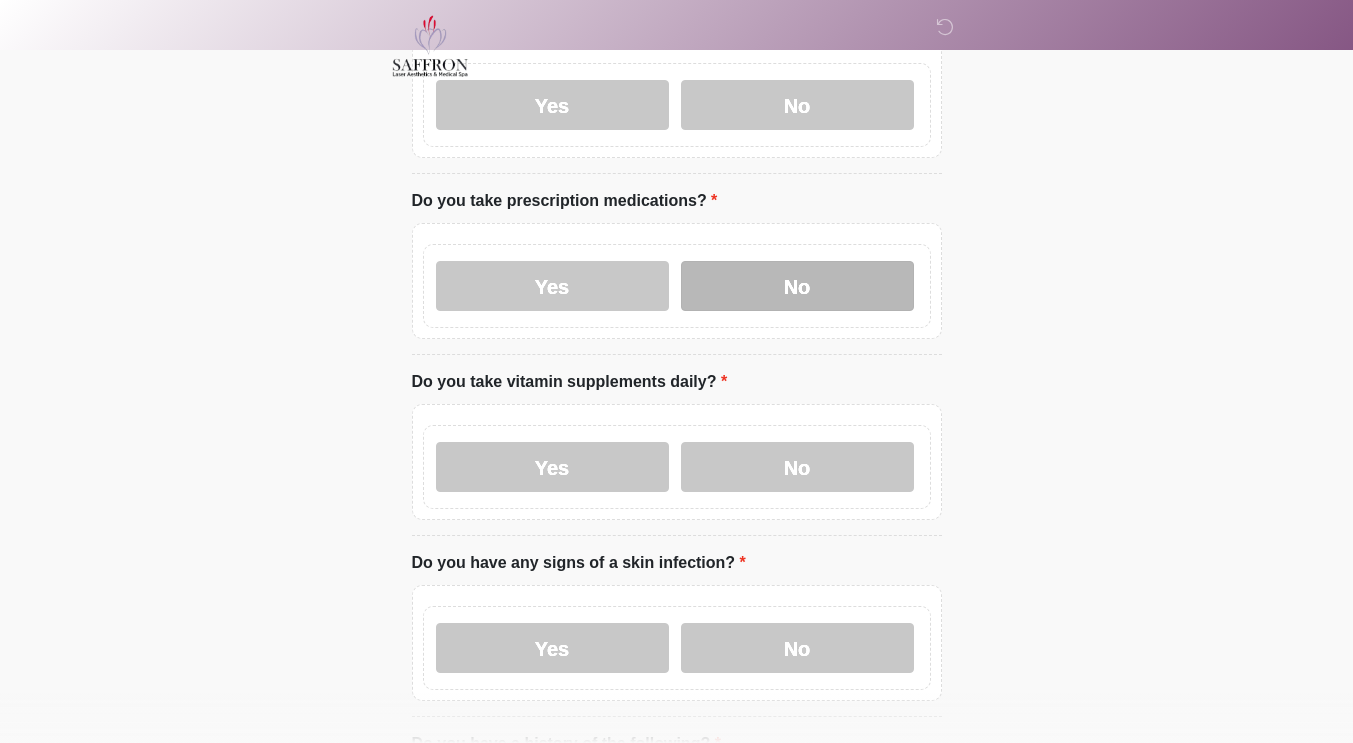 scroll, scrollTop: 593, scrollLeft: 0, axis: vertical 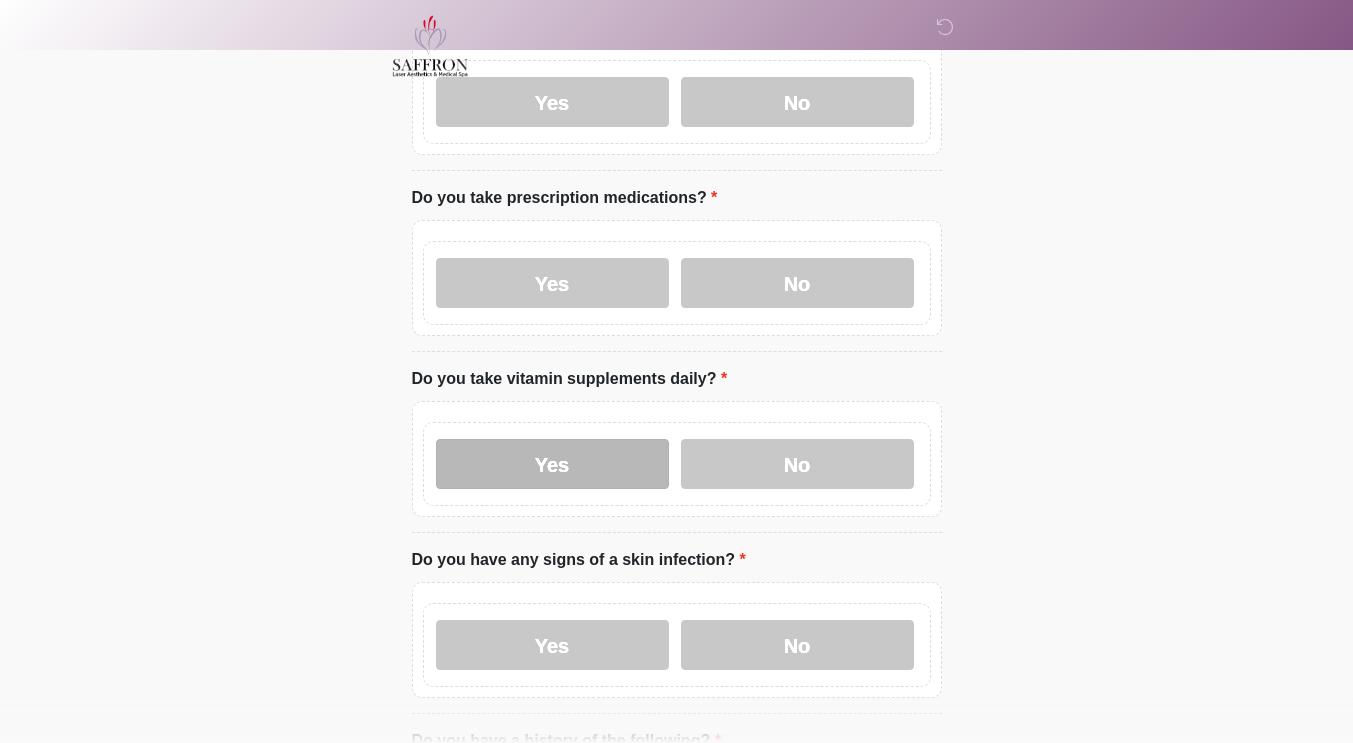 click on "Yes" at bounding box center [552, 464] 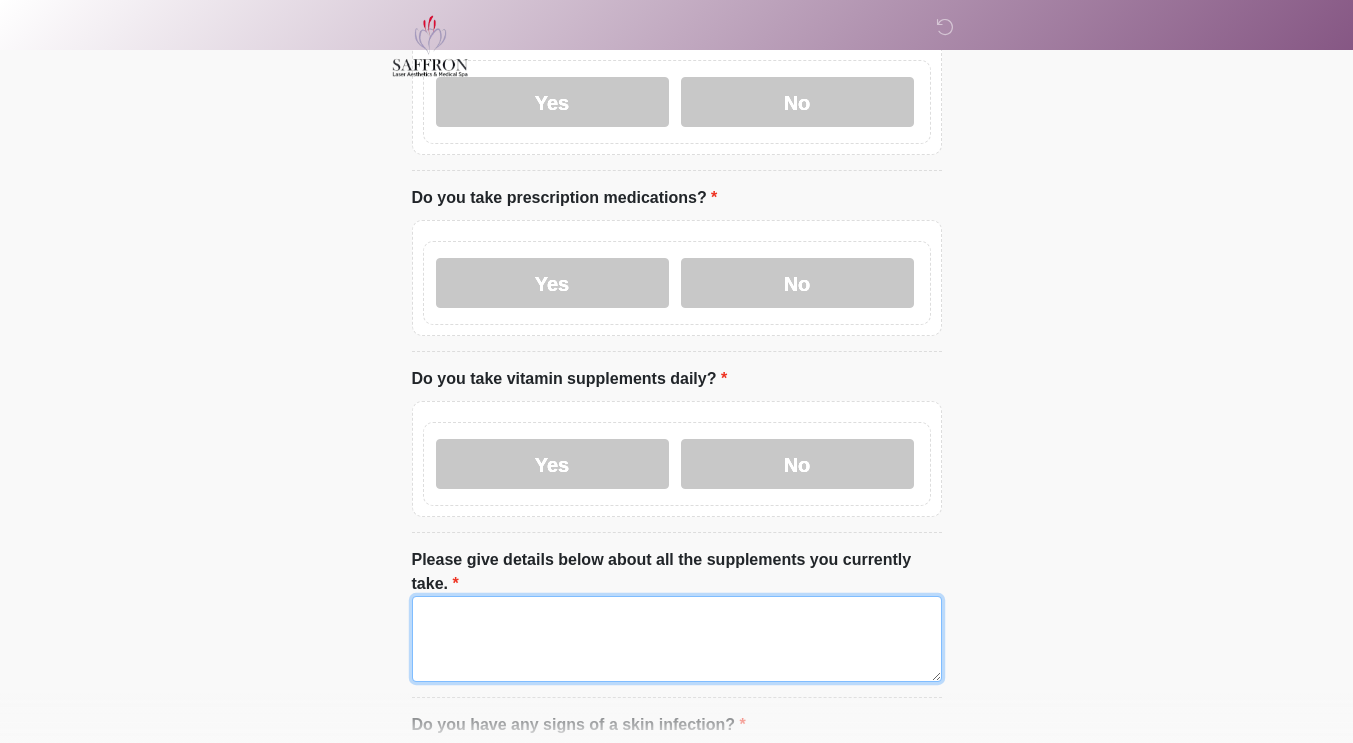 click on "Please give details below about all the supplements you currently take." at bounding box center [677, 639] 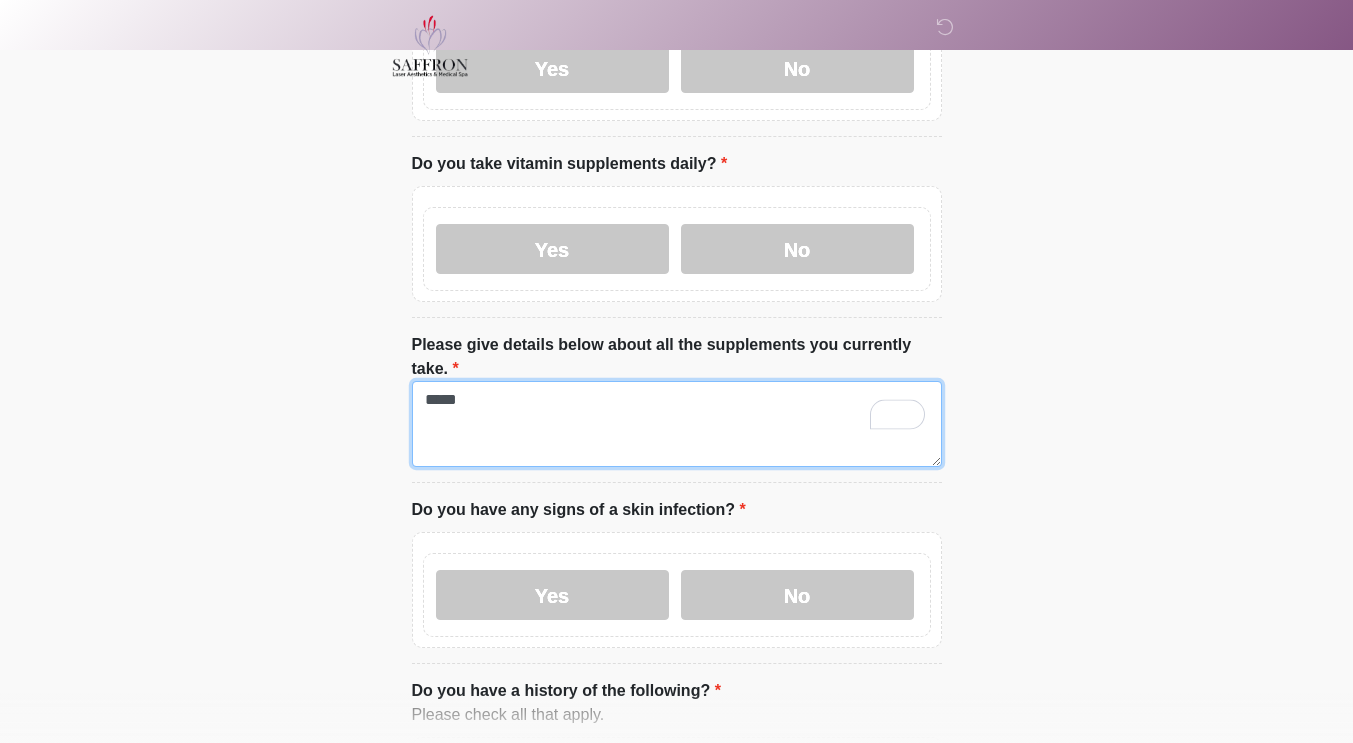 scroll, scrollTop: 816, scrollLeft: 0, axis: vertical 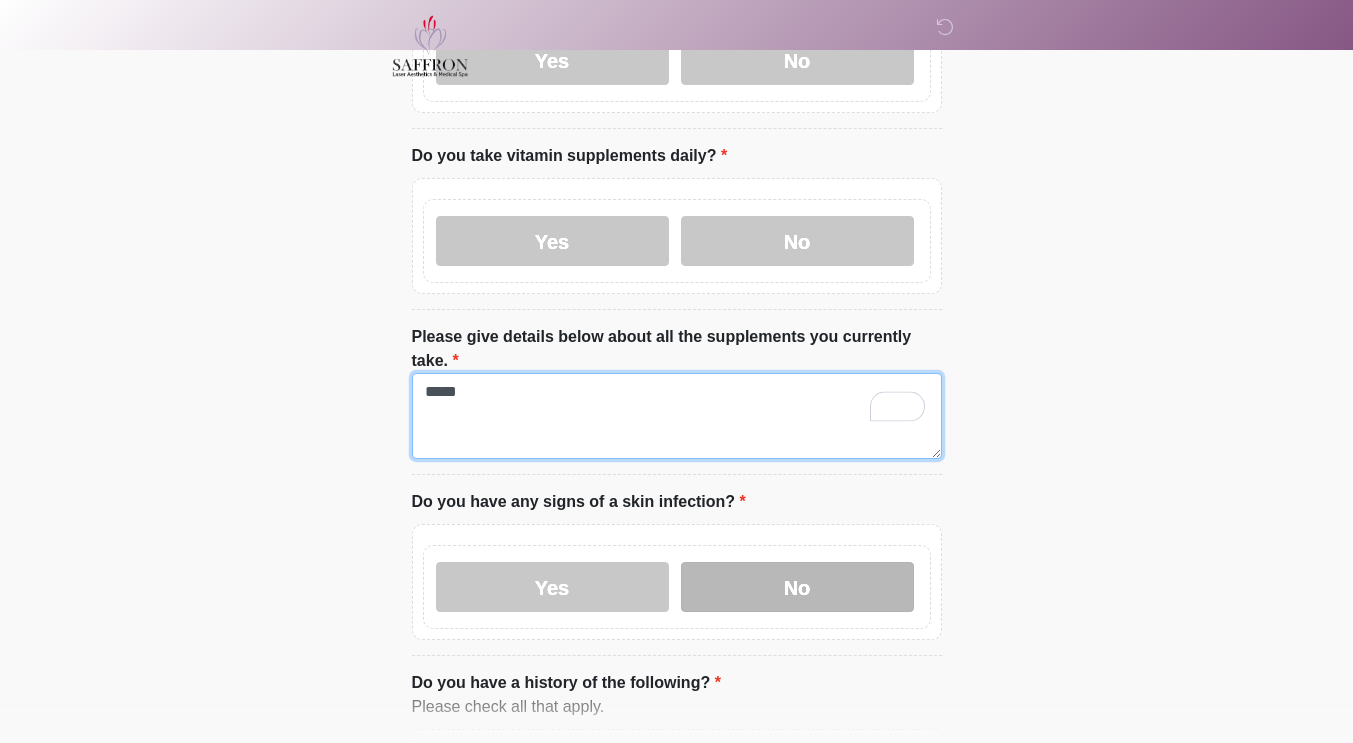 type on "*****" 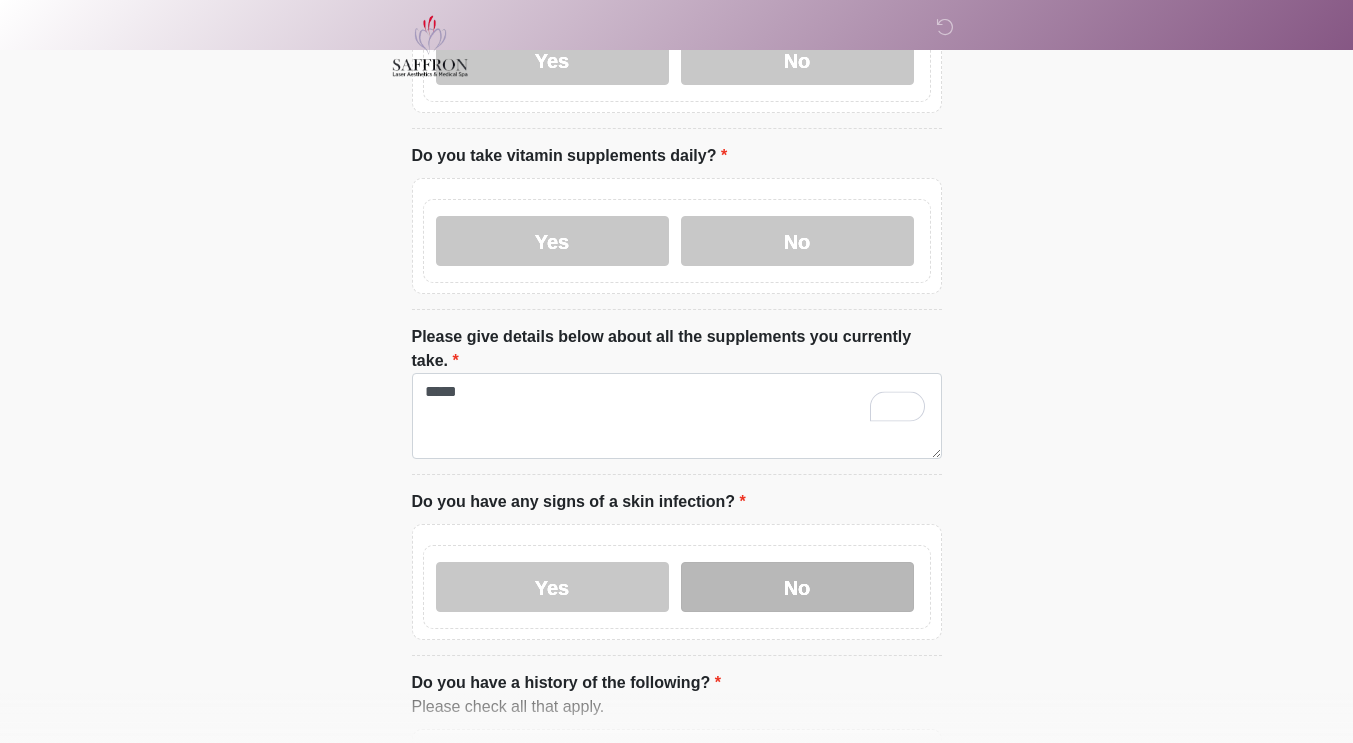 drag, startPoint x: 778, startPoint y: 535, endPoint x: 735, endPoint y: 562, distance: 50.77401 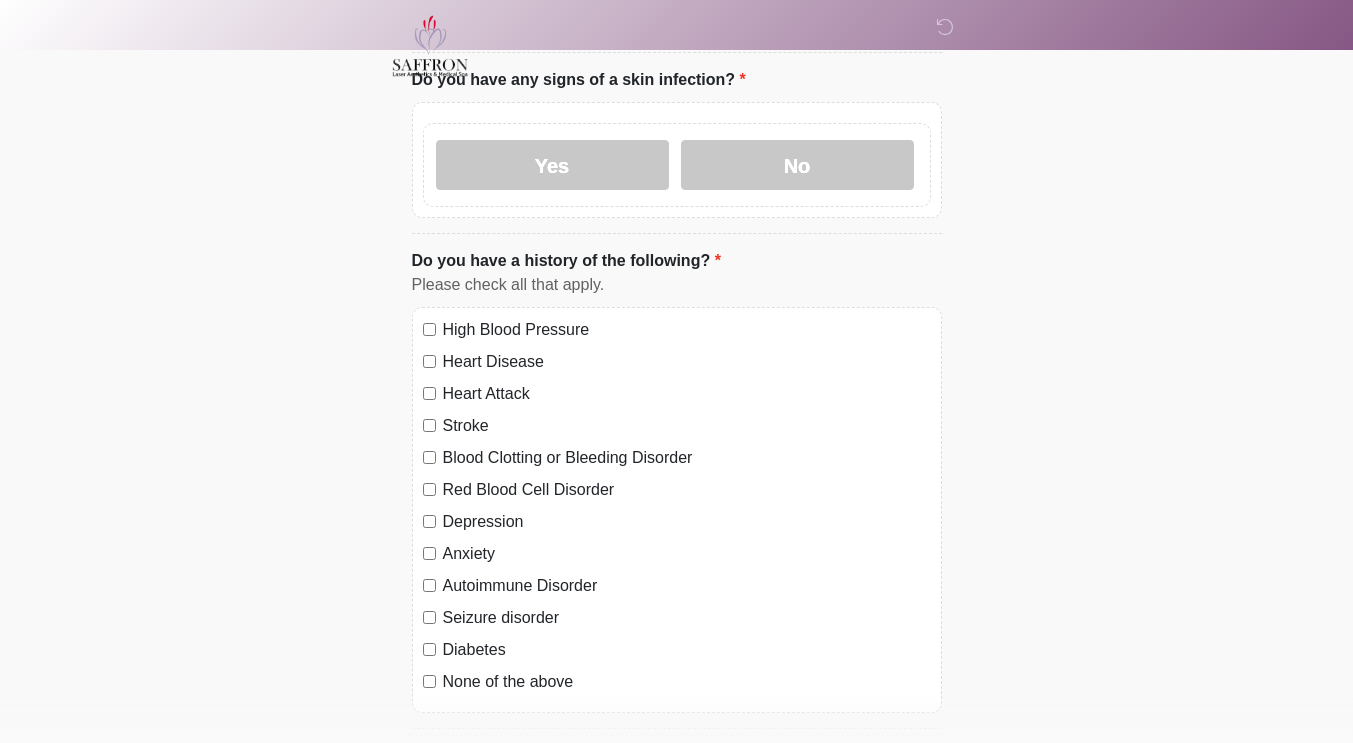 scroll, scrollTop: 1243, scrollLeft: 0, axis: vertical 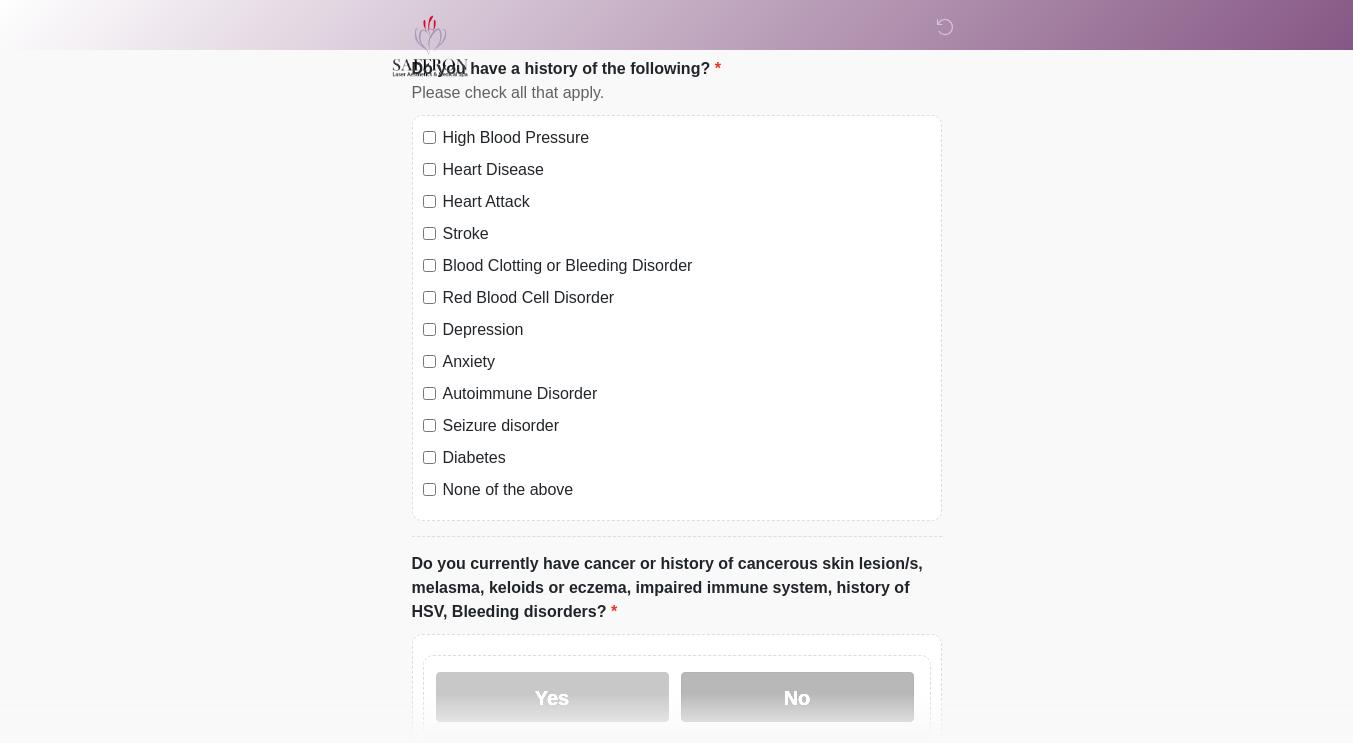 click on "No" at bounding box center (797, 697) 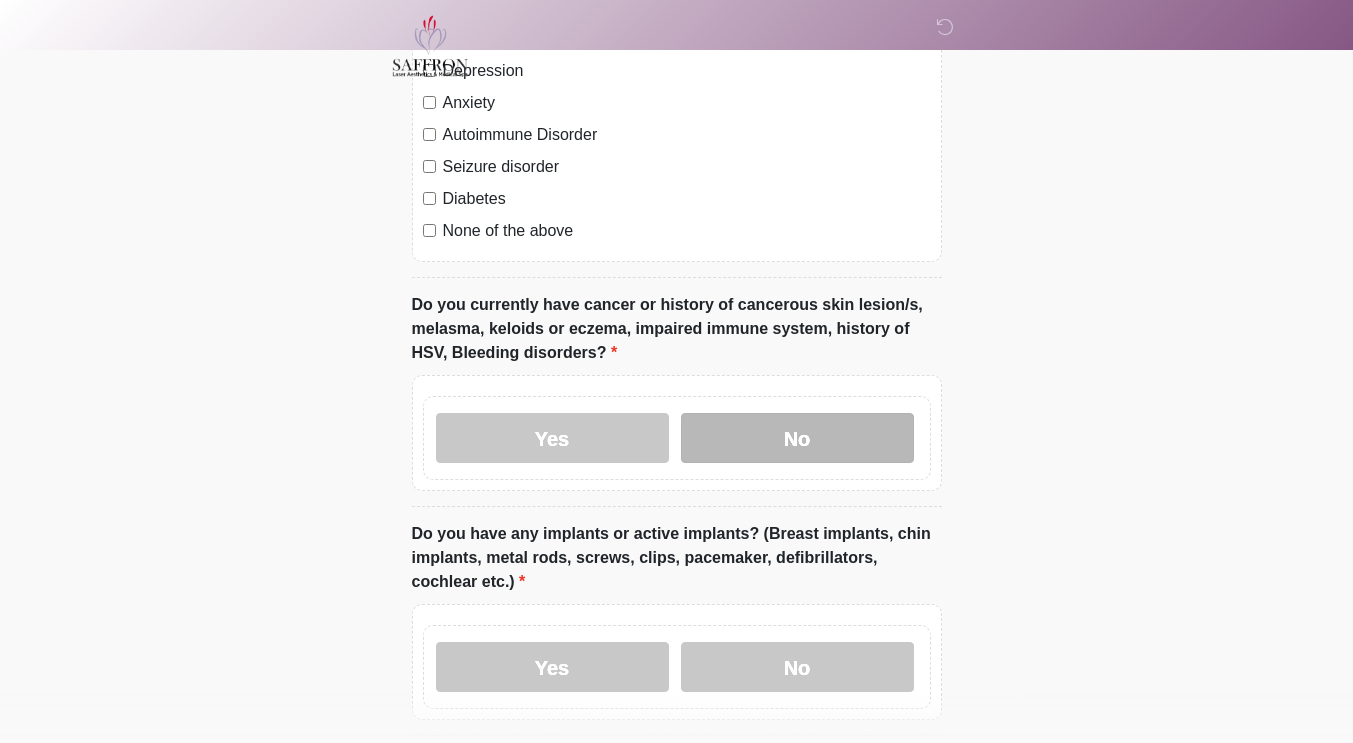 scroll, scrollTop: 1690, scrollLeft: 0, axis: vertical 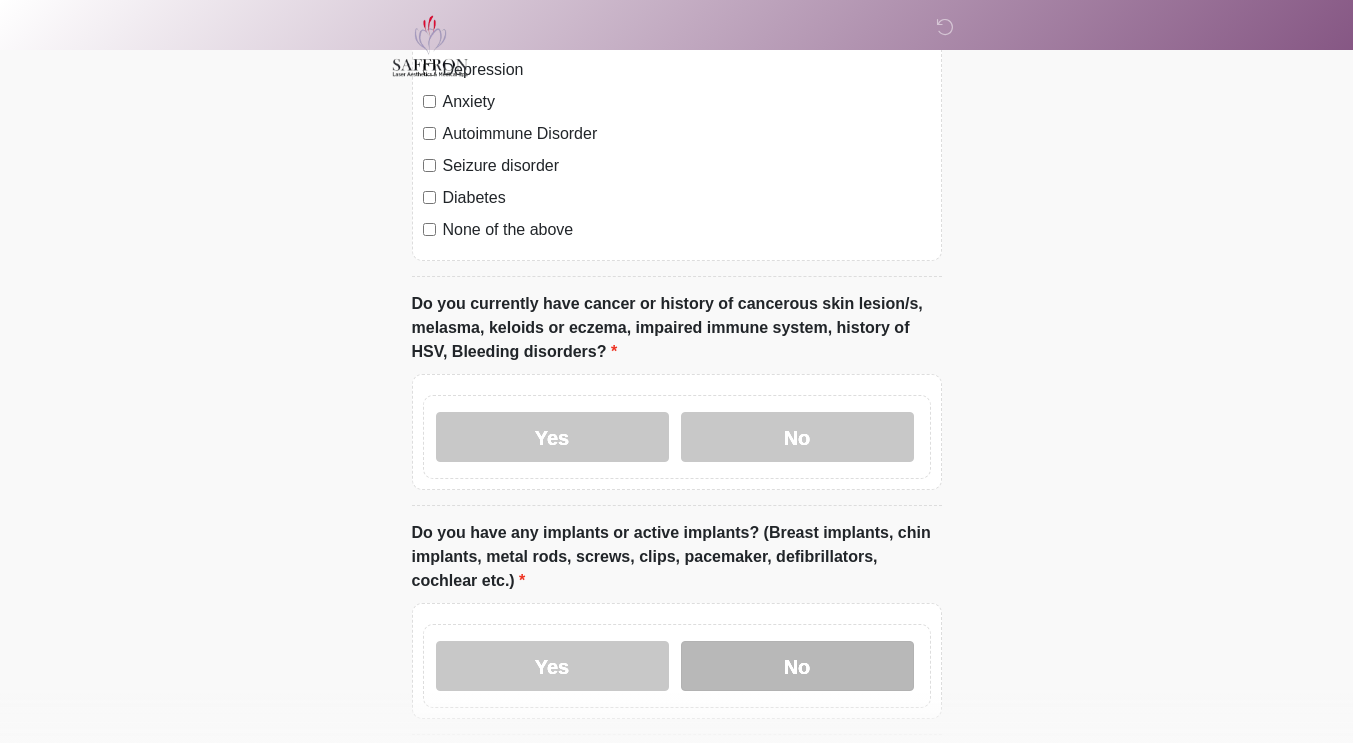 click on "No" at bounding box center [797, 666] 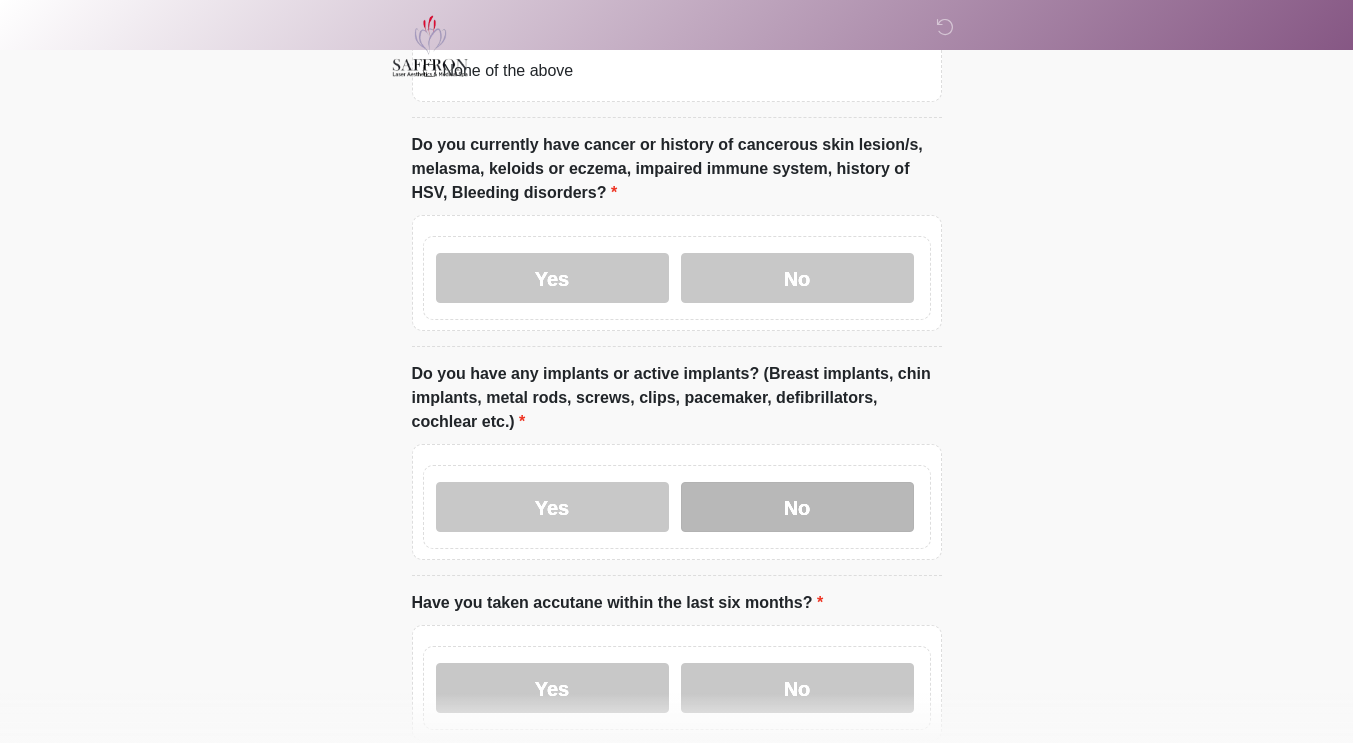scroll, scrollTop: 1885, scrollLeft: 0, axis: vertical 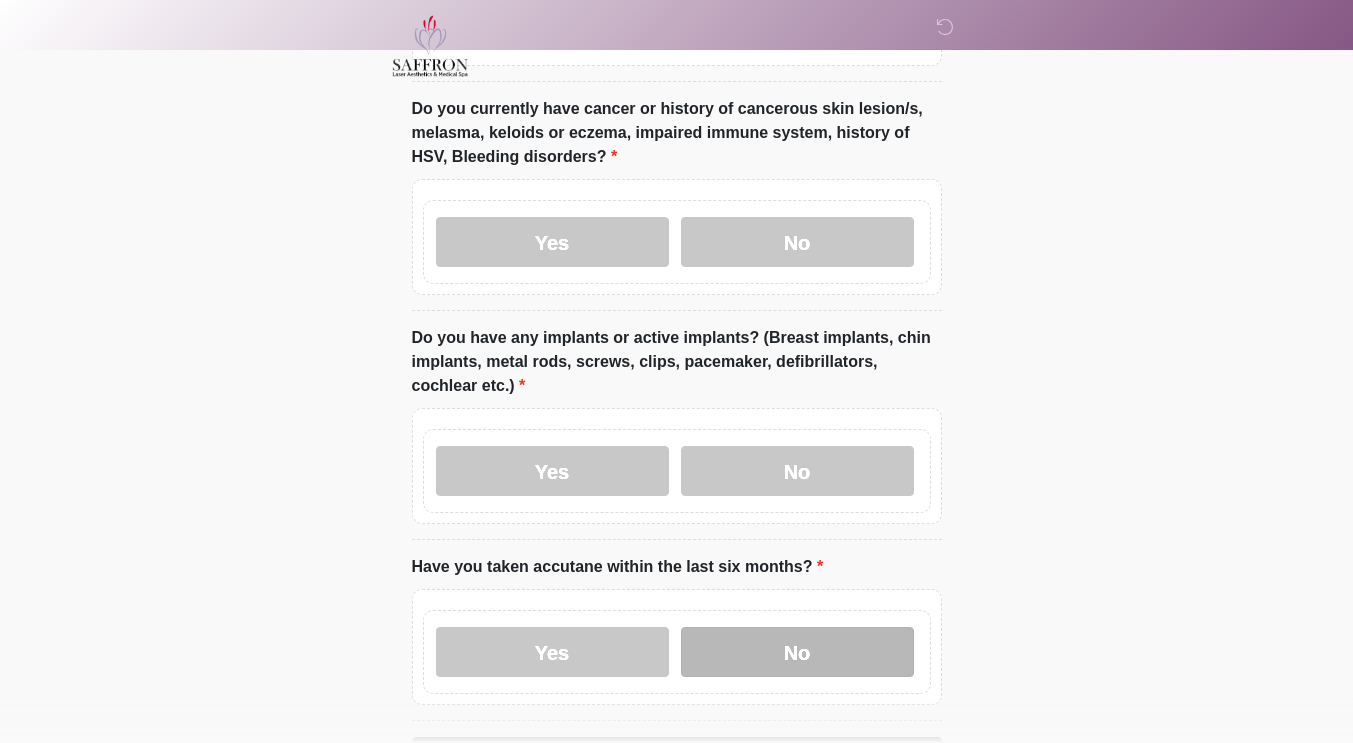 drag, startPoint x: 814, startPoint y: 604, endPoint x: 744, endPoint y: 604, distance: 70 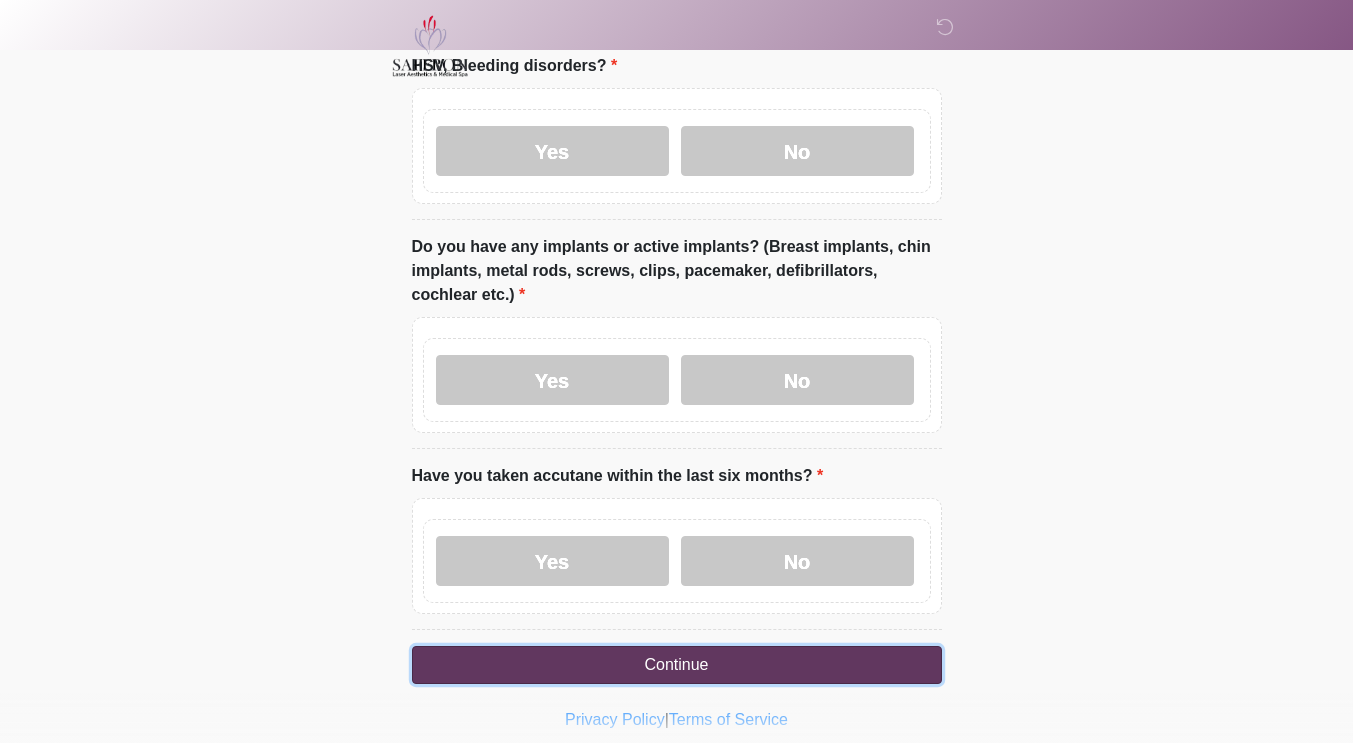click on "Continue" at bounding box center [677, 665] 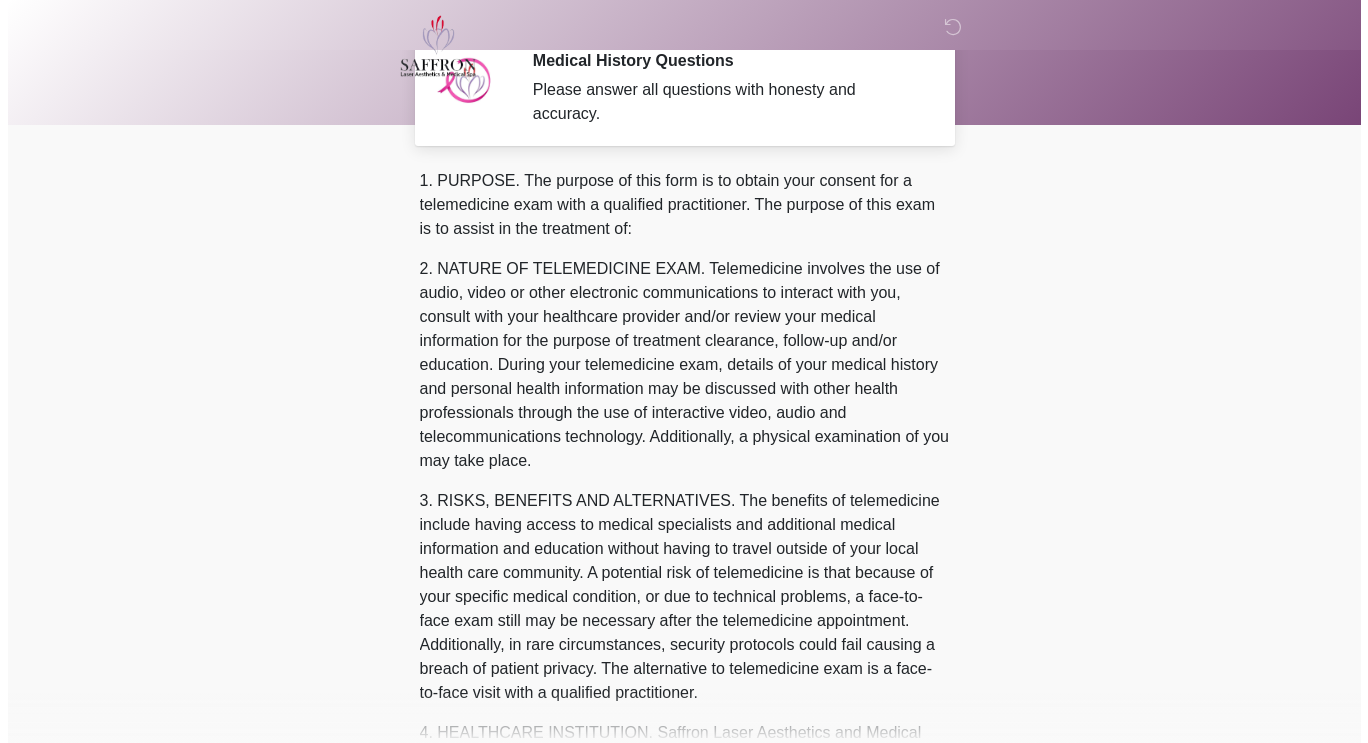 scroll, scrollTop: 0, scrollLeft: 0, axis: both 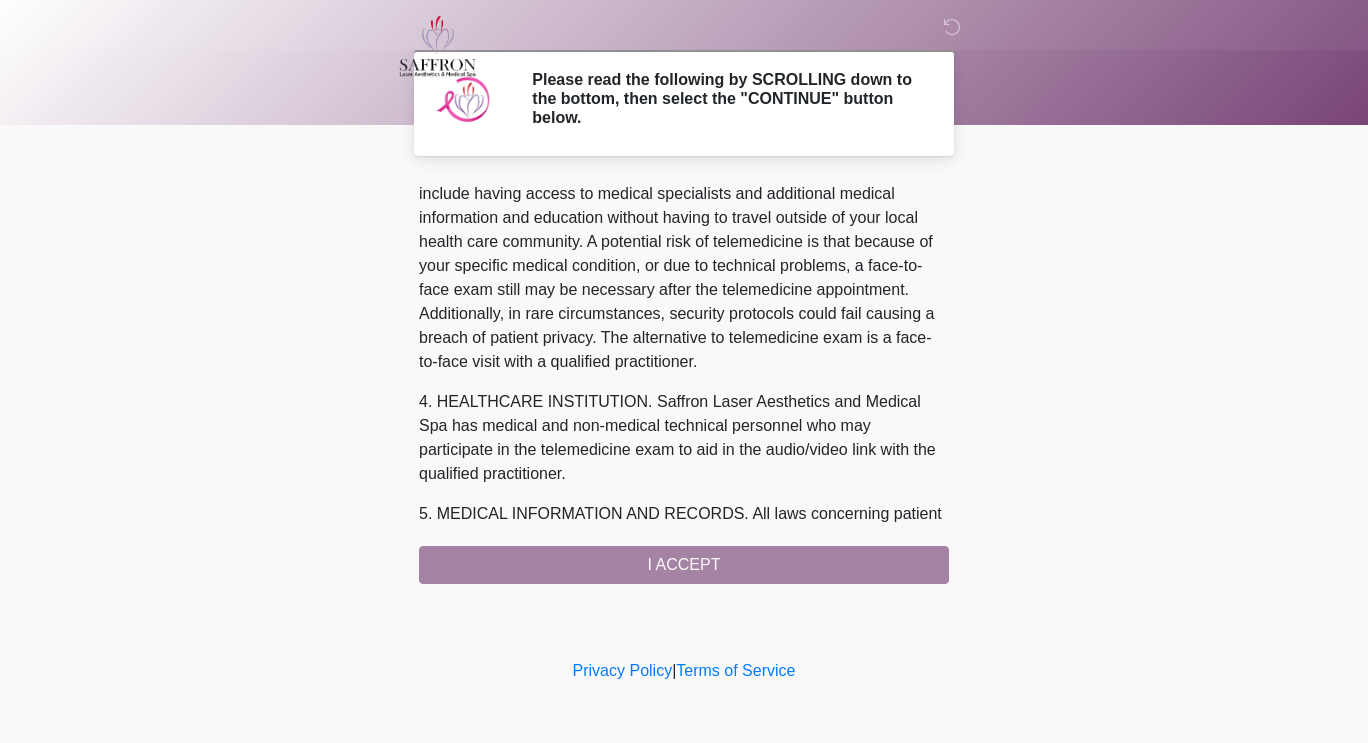 click on "1. PURPOSE. The purpose of this form is to obtain your consent for a telemedicine exam with a qualified practitioner. The purpose of this exam is to assist in the treatment of:  2. NATURE OF TELEMEDICINE EXAM. Telemedicine involves the use of audio, video or other electronic communications to interact with you, consult with your healthcare provider and/or review your medical information for the purpose of treatment clearance, follow-up and/or education. During your telemedicine exam, details of your medical history and personal health information may be discussed with other health professionals through the use of interactive video, audio and telecommunications technology. Additionally, a physical examination of you may take place. 4. HEALTHCARE INSTITUTION. Saffron Laser Aesthetics and Medical Spa has medical and non-medical technical personnel who may participate in the telemedicine exam to aid in the audio/video link with the qualified practitioner.
I ACCEPT" at bounding box center (684, 381) 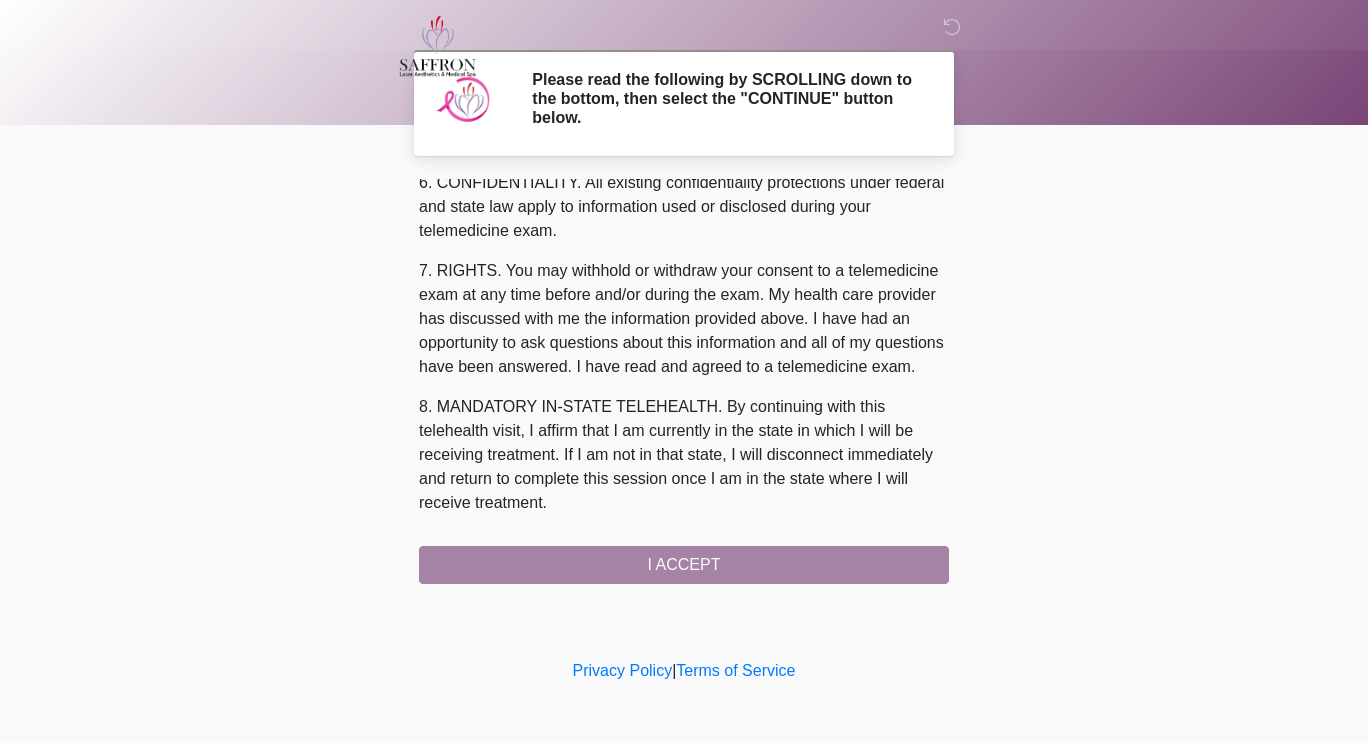 scroll, scrollTop: 841, scrollLeft: 0, axis: vertical 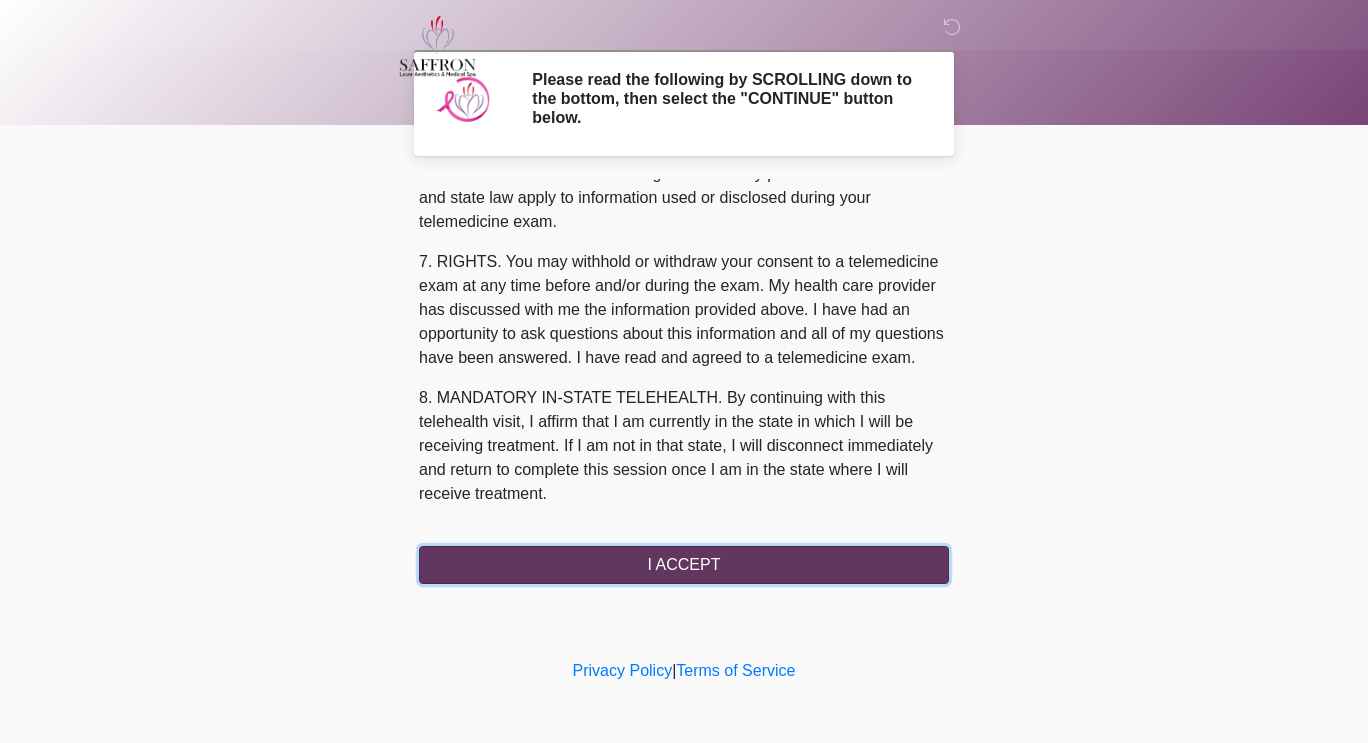 click on "I ACCEPT" at bounding box center (684, 565) 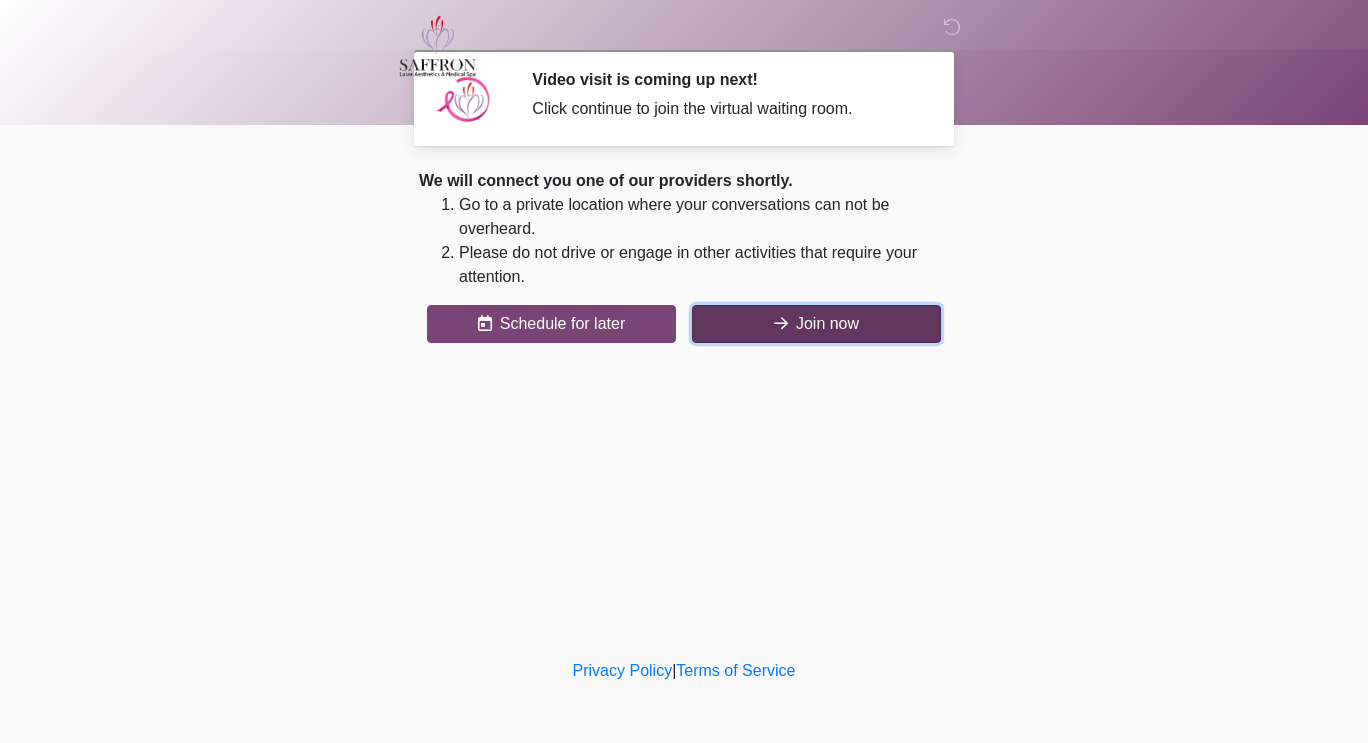 click on "Join now" at bounding box center [816, 324] 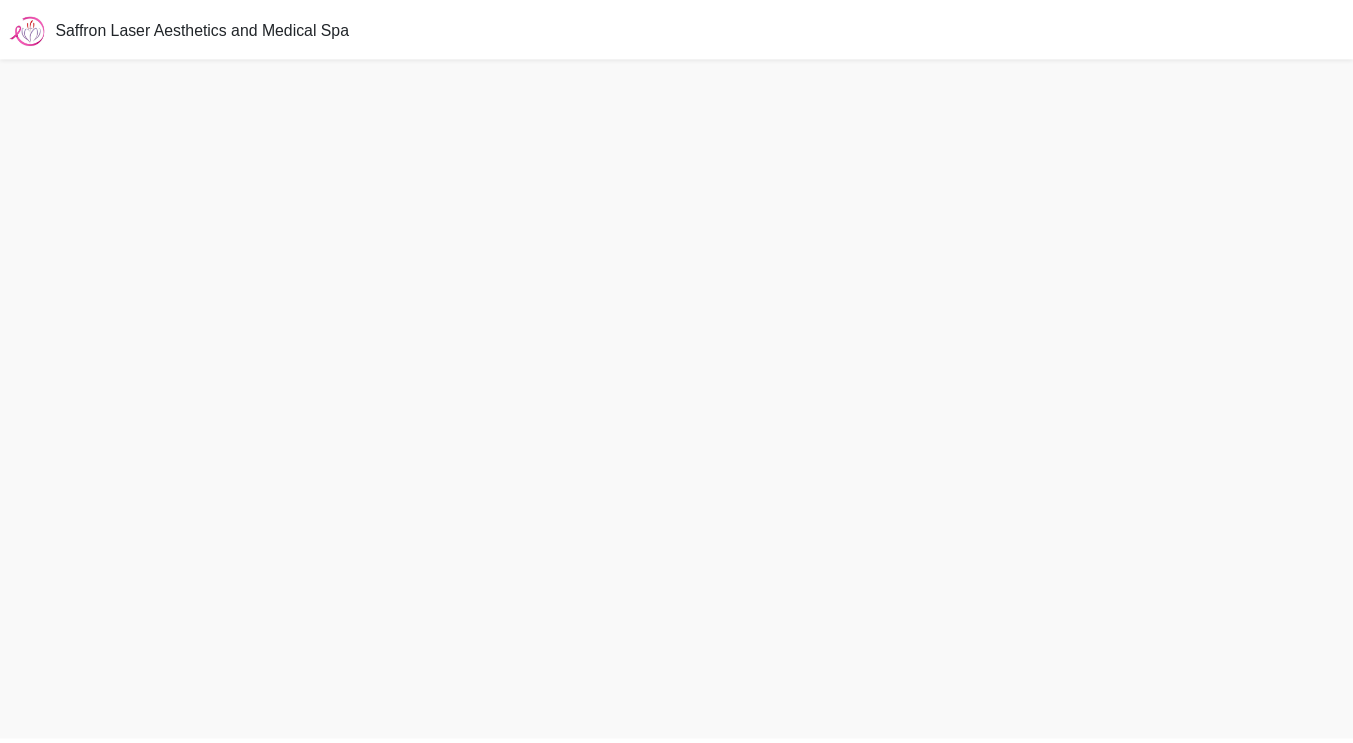 scroll, scrollTop: 0, scrollLeft: 0, axis: both 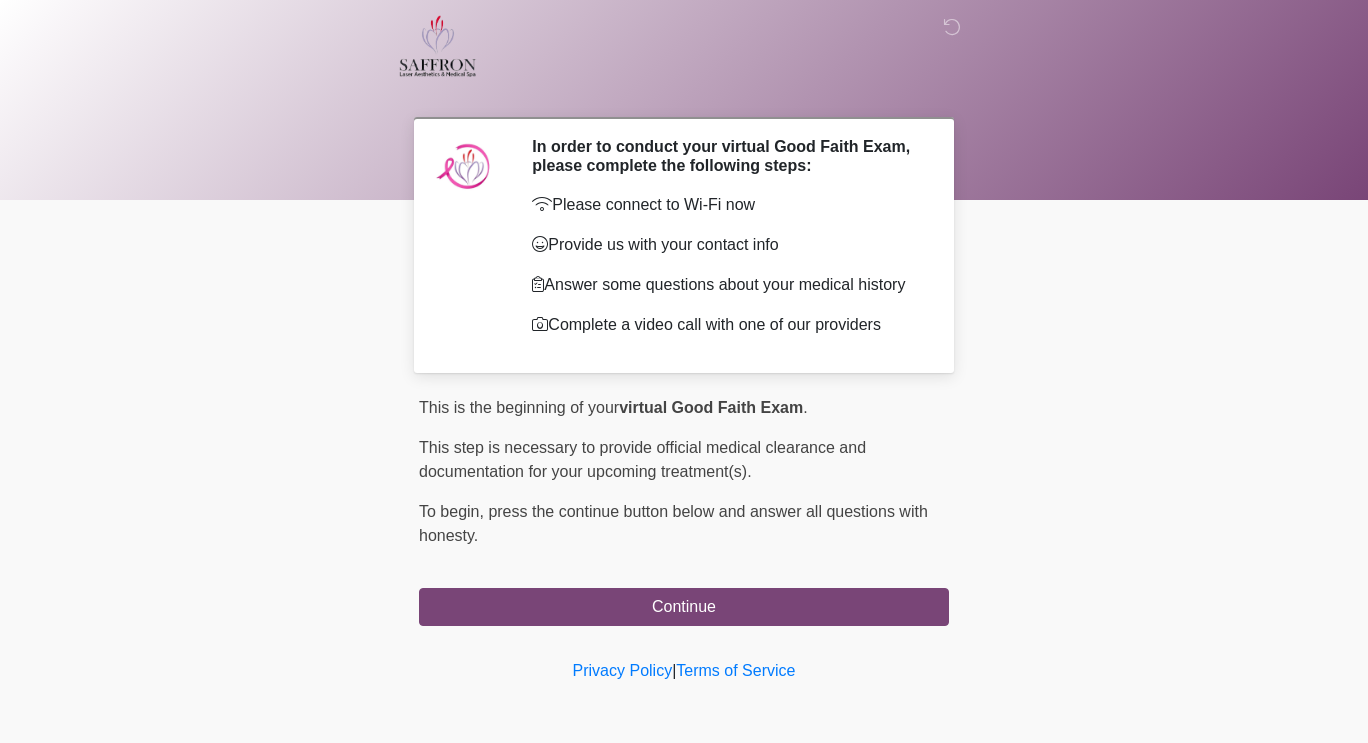 click at bounding box center [669, 46] 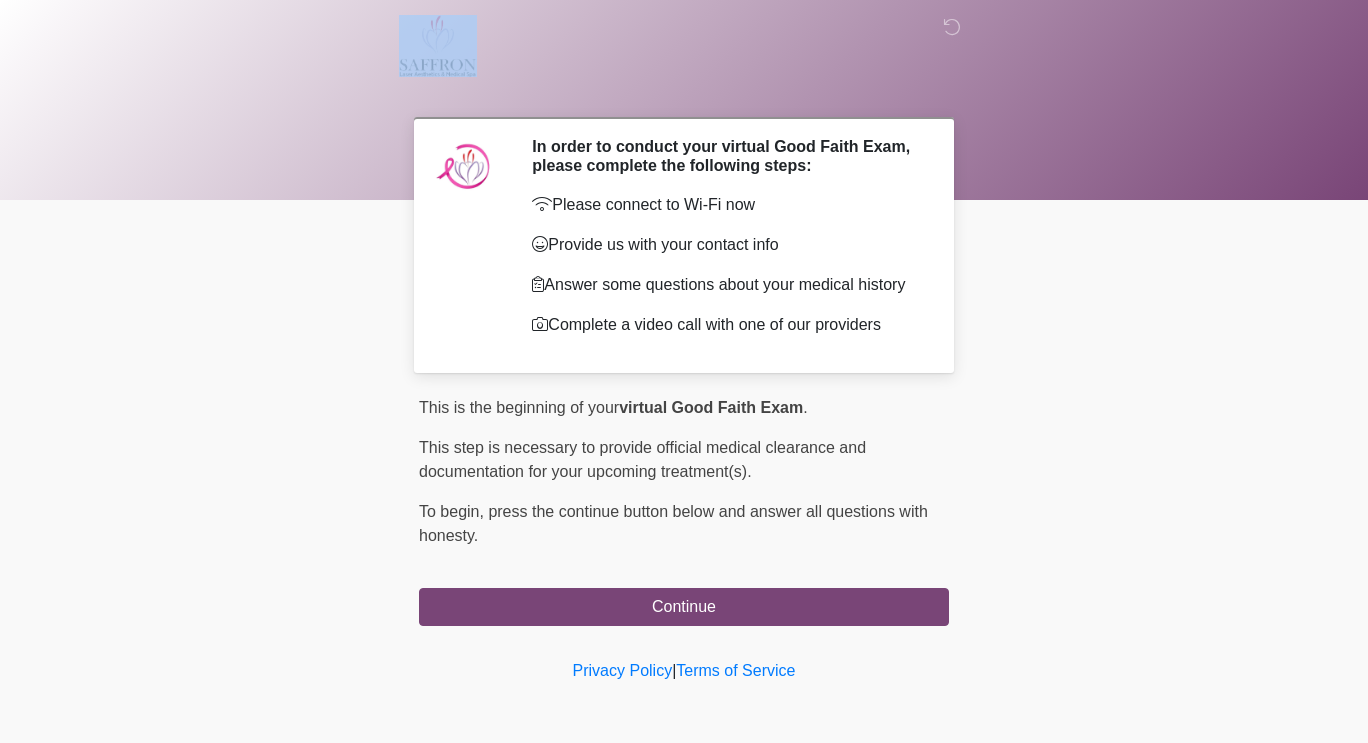 click at bounding box center [669, 46] 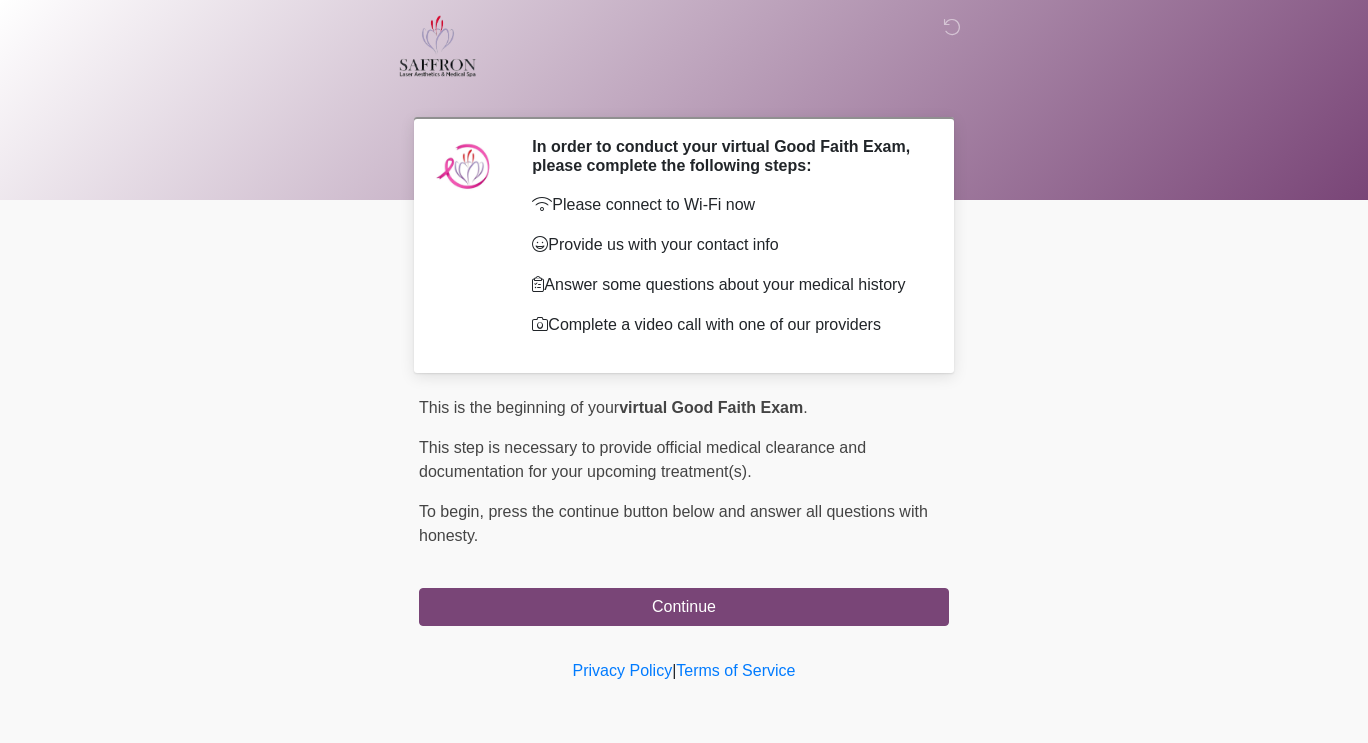 scroll, scrollTop: 0, scrollLeft: 0, axis: both 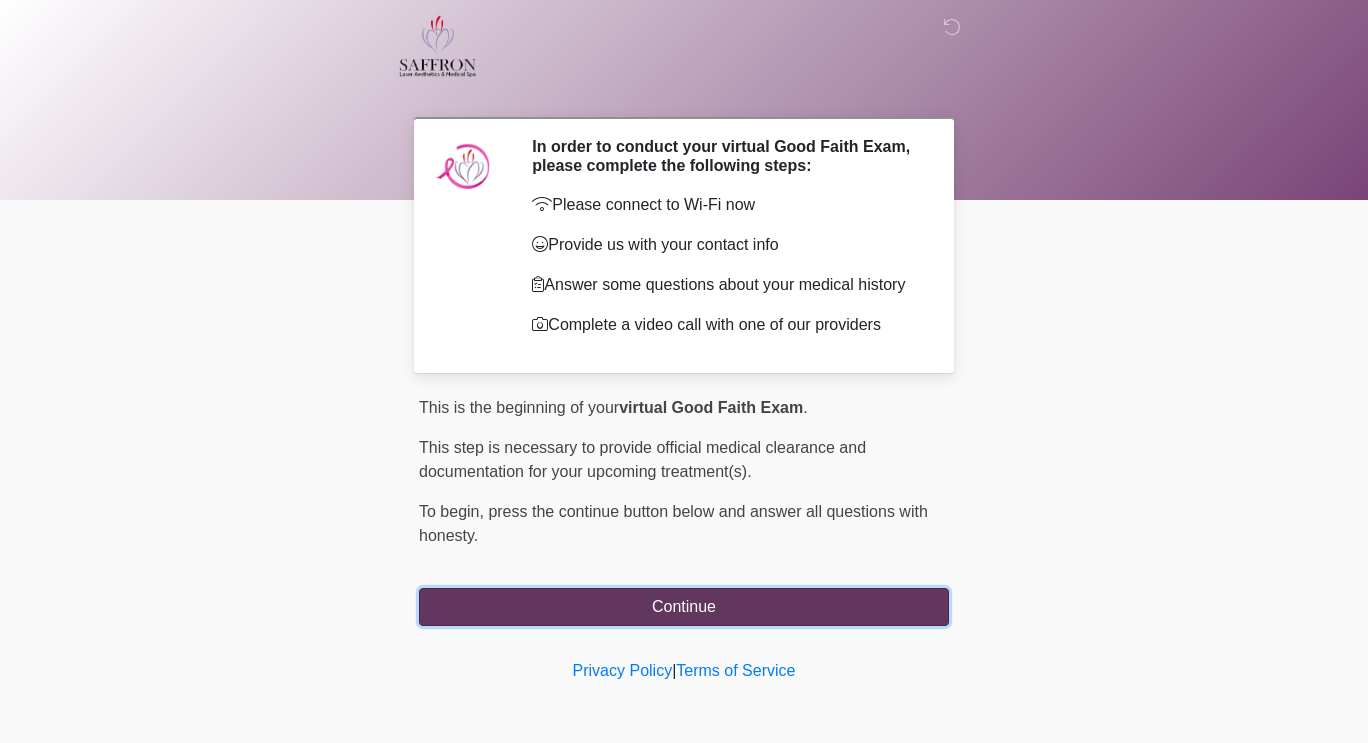 click on "Continue" at bounding box center [684, 607] 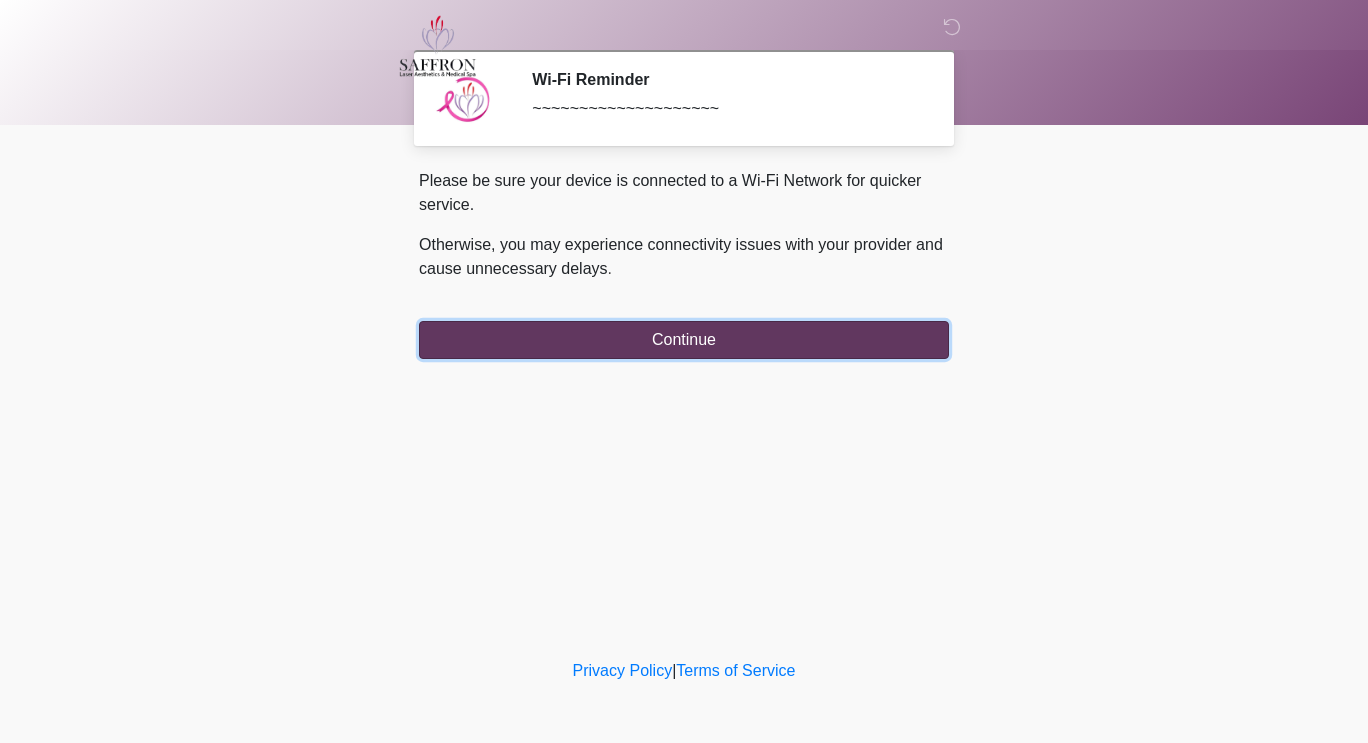 click on "Continue" at bounding box center (684, 340) 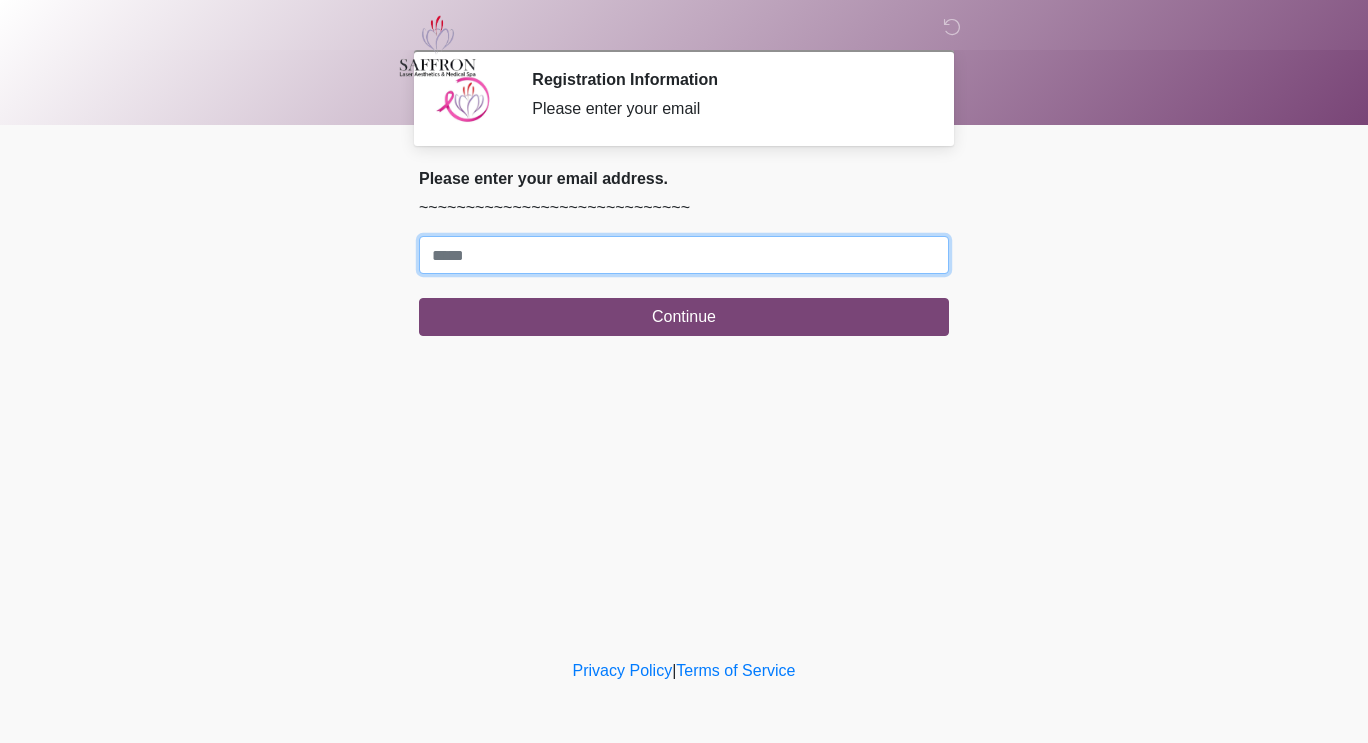 click on "Where should we email your treatment plan?" at bounding box center [684, 255] 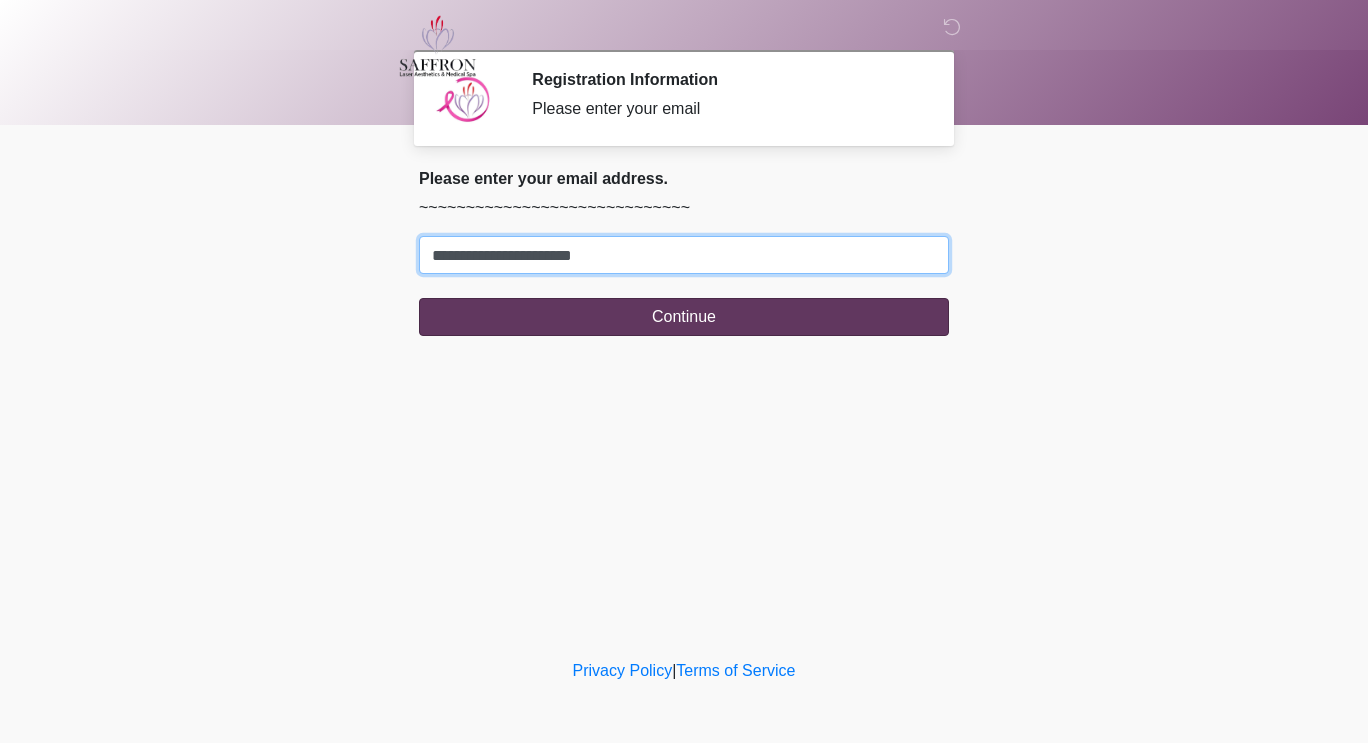 type on "**********" 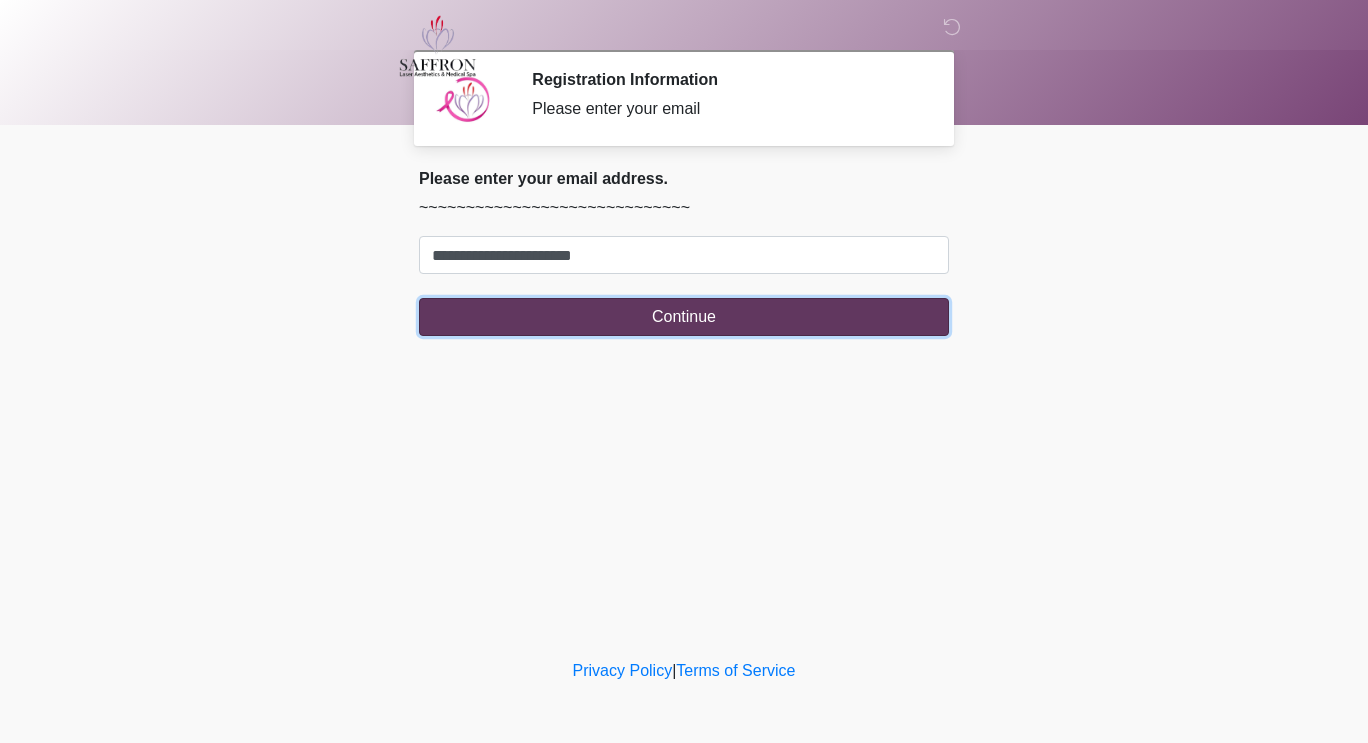 click on "Continue" at bounding box center [684, 317] 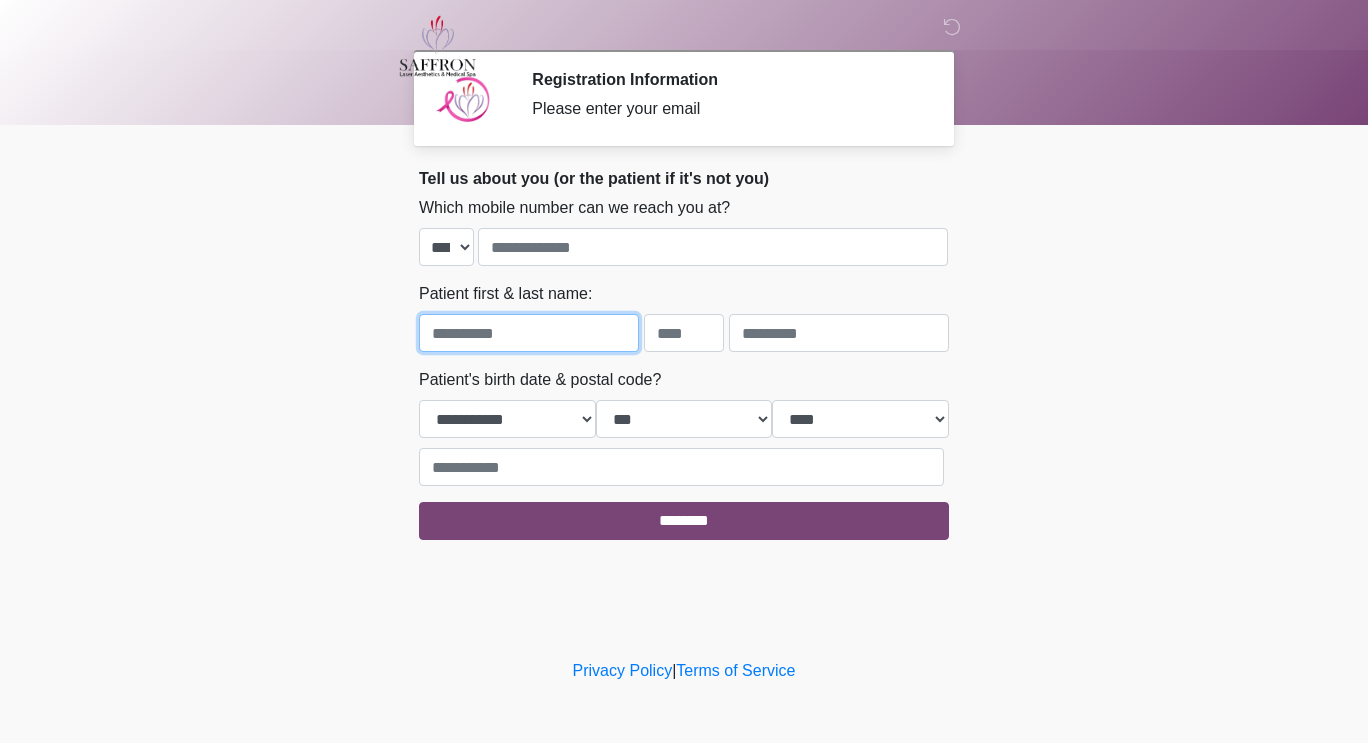 click at bounding box center [529, 333] 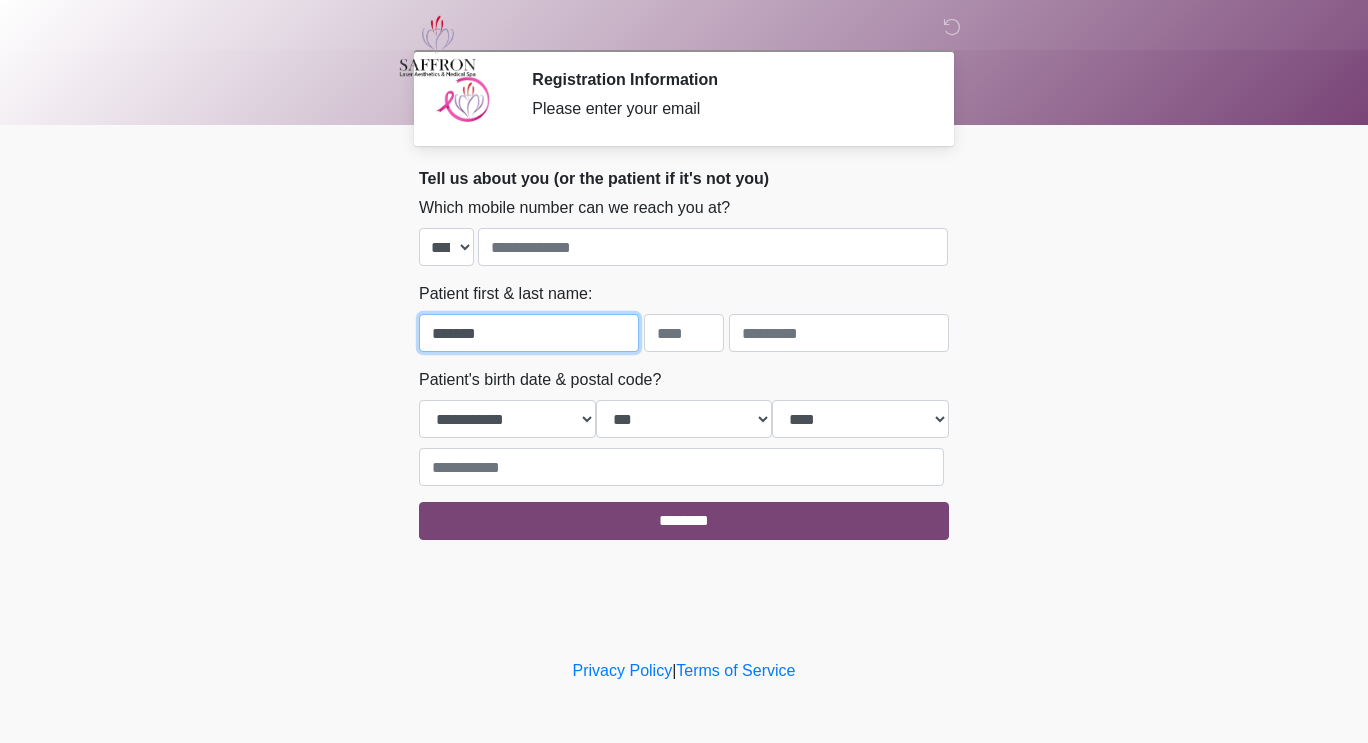type on "*******" 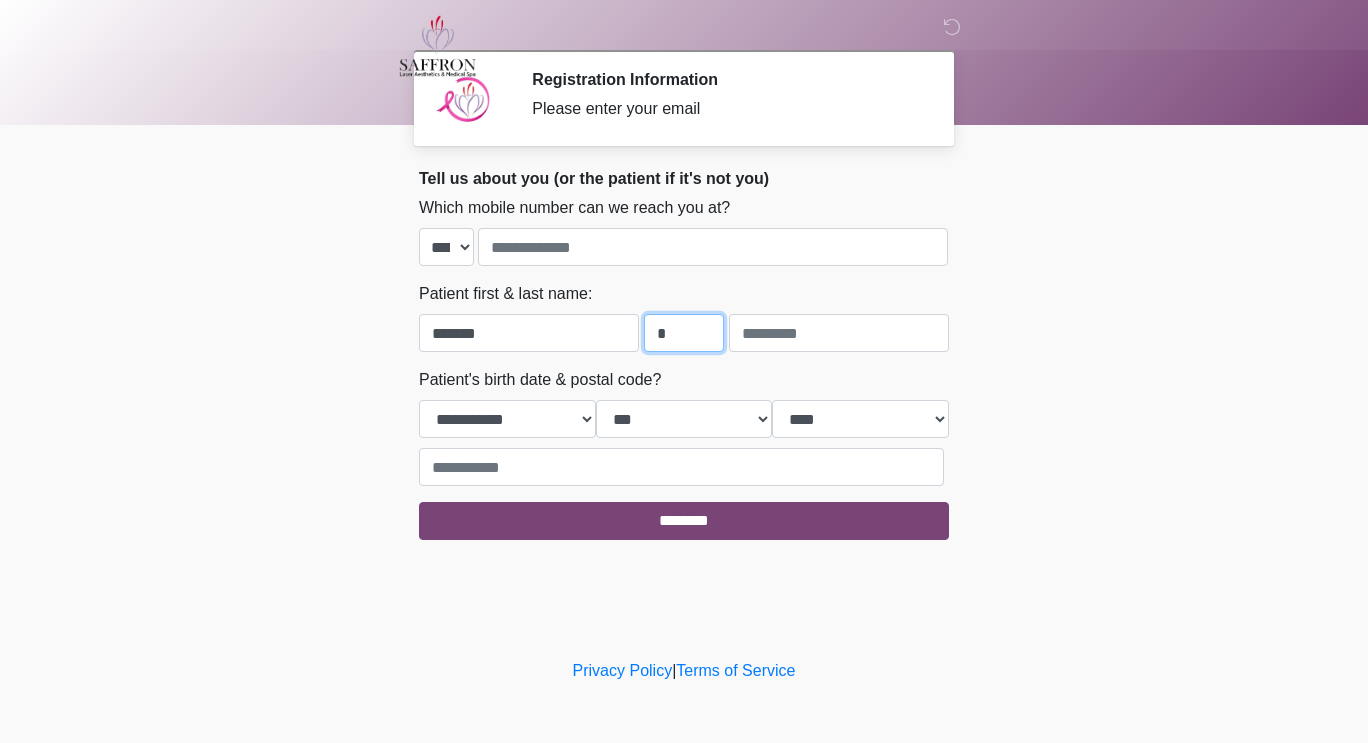 type on "*" 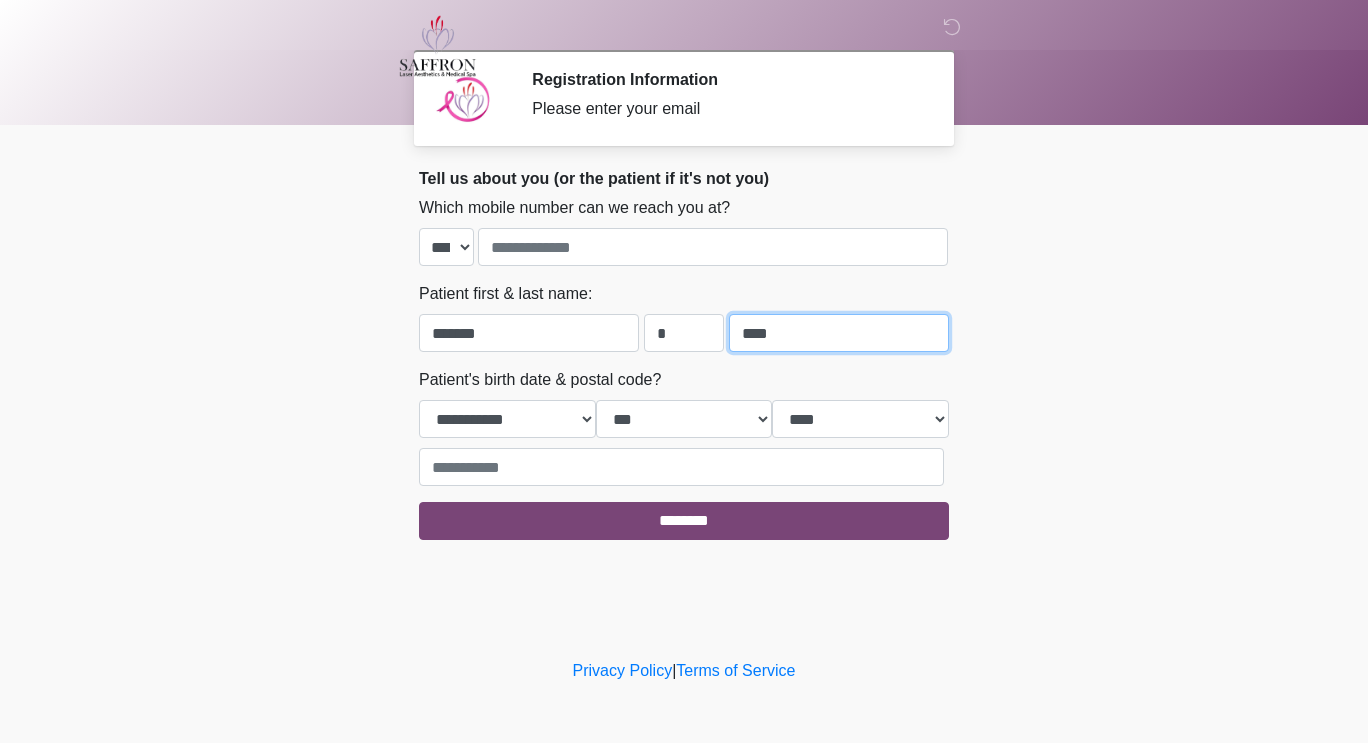 type on "****" 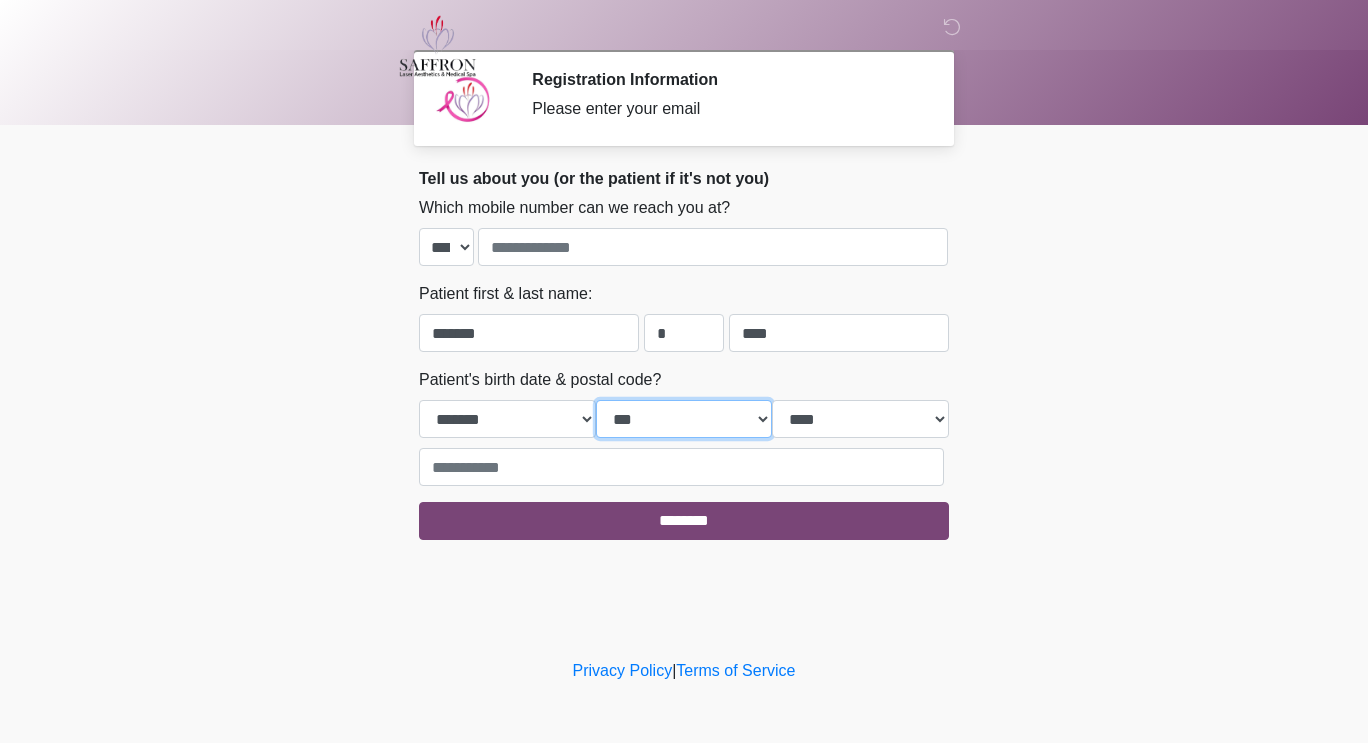 click on "***
*
*
*
*
*
*
*
*
*
**
**
**
**
**
**
**
**
**
**
**
**
**
**
**
**
**
**
**
**
**
**" at bounding box center (684, 419) 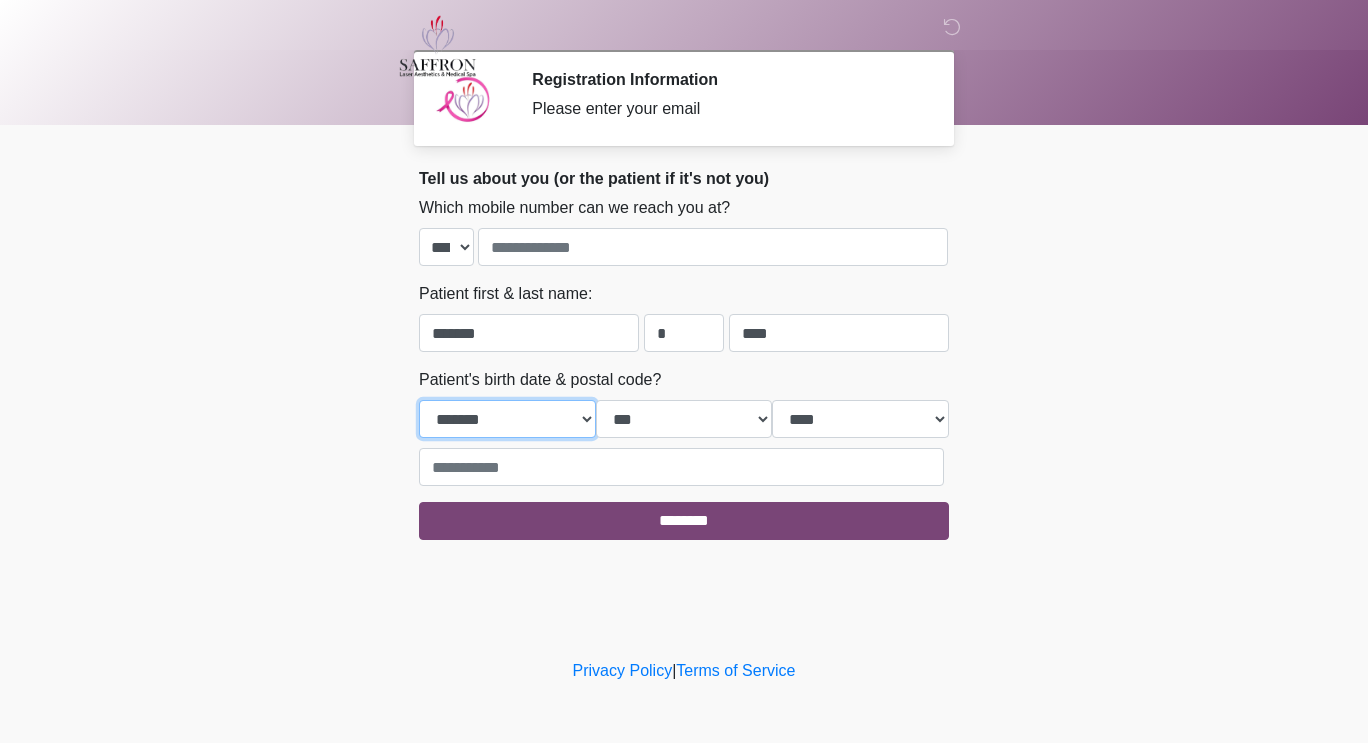 click on "**********" at bounding box center [507, 419] 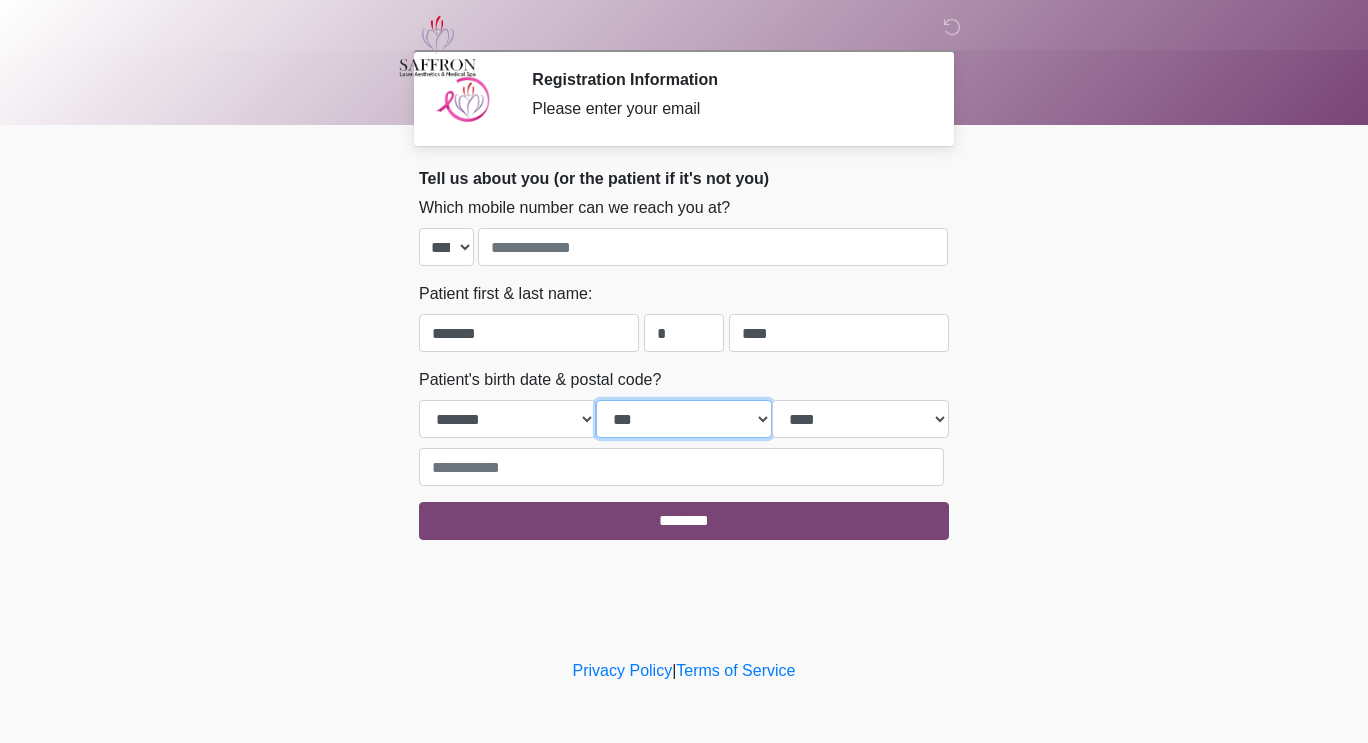 click on "***
*
*
*
*
*
*
*
*
*
**
**
**
**
**
**
**
**
**
**
**
**
**
**
**
**
**
**
**
**
**
**" at bounding box center [684, 419] 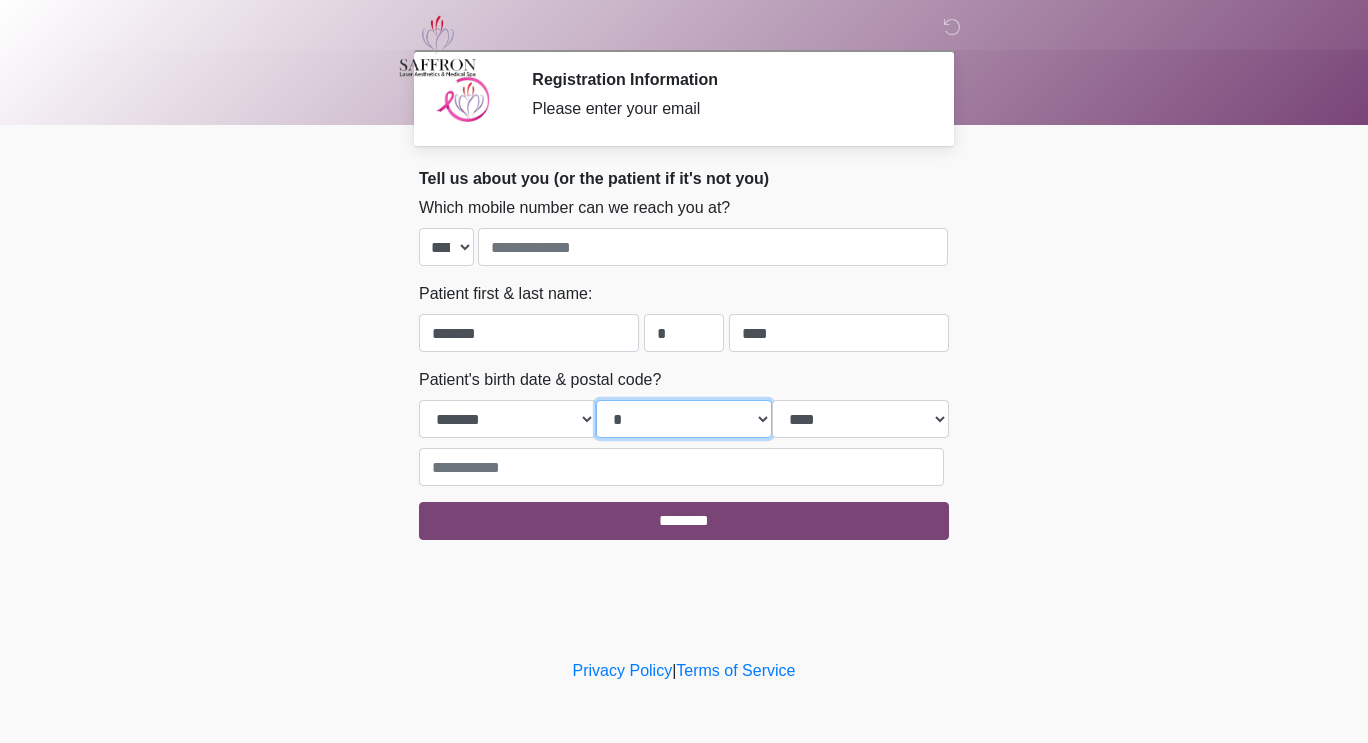 click on "***
*
*
*
*
*
*
*
*
*
**
**
**
**
**
**
**
**
**
**
**
**
**
**
**
**
**
**
**
**
**
**" at bounding box center (684, 419) 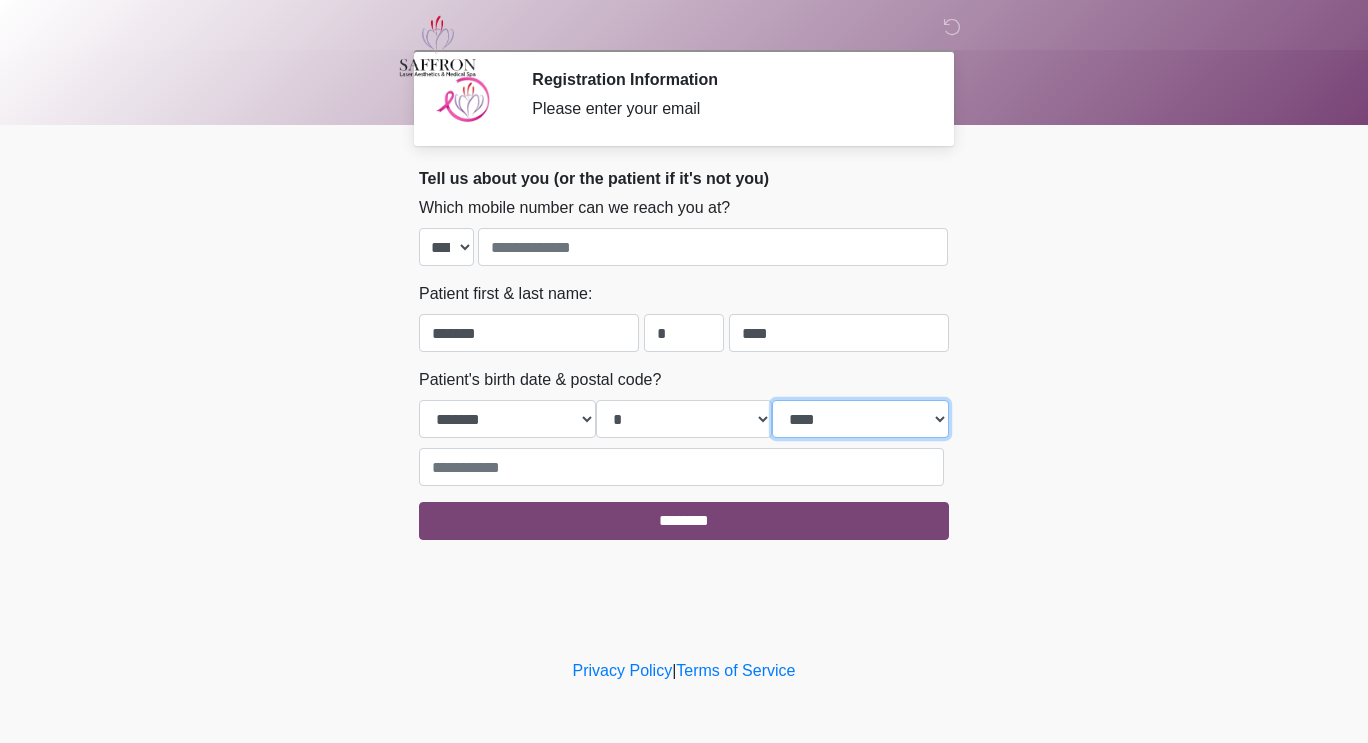click on "****
****
****
****
****
****
****
****
****
****
****
****
****
****
****
****
****
****
****
****
****
****
****
****
****
****
****
****
****
****
****
****
****
****
****
****
****
****
****
****
****
****
****
****
****
****
****
****
****
****
****
****
****
****
****
****
****
****
****
****
****
****
****
****
****
****
****
****
****
****
****
****
****
****
****
****
****
****
****
****
****
****
****
****
****
****
****
****
****
****
****
****
****
****
****
****
****
****
****
****
****
****" at bounding box center [860, 419] 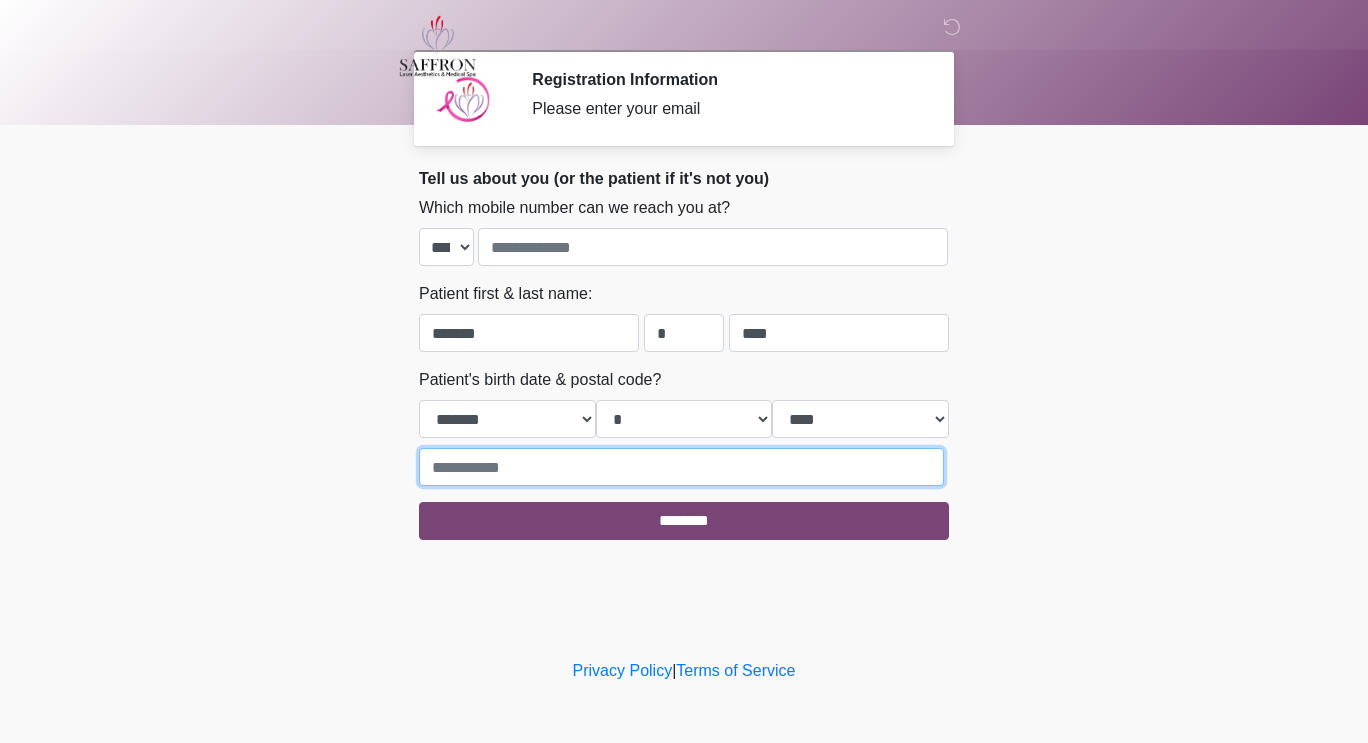 click at bounding box center (681, 467) 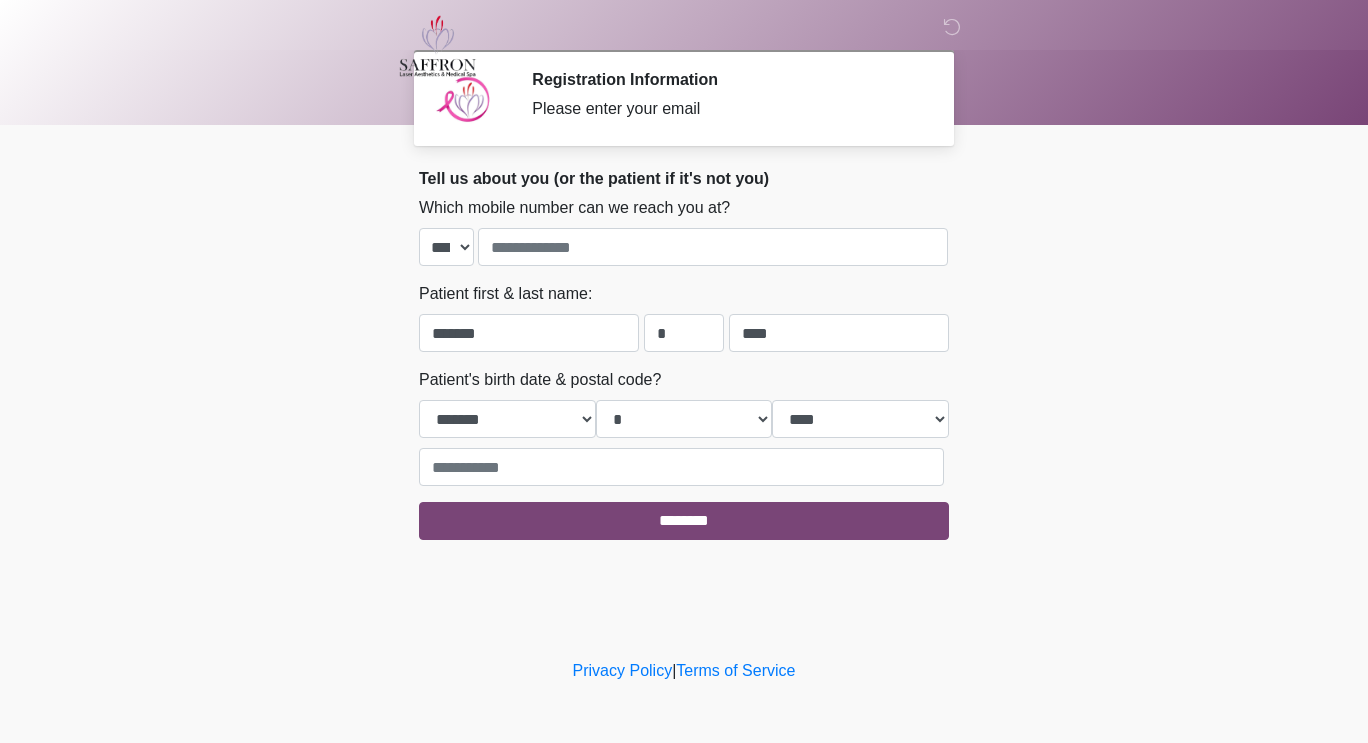 click on "Privacy Policy   |
Terms of Service" at bounding box center [684, 701] 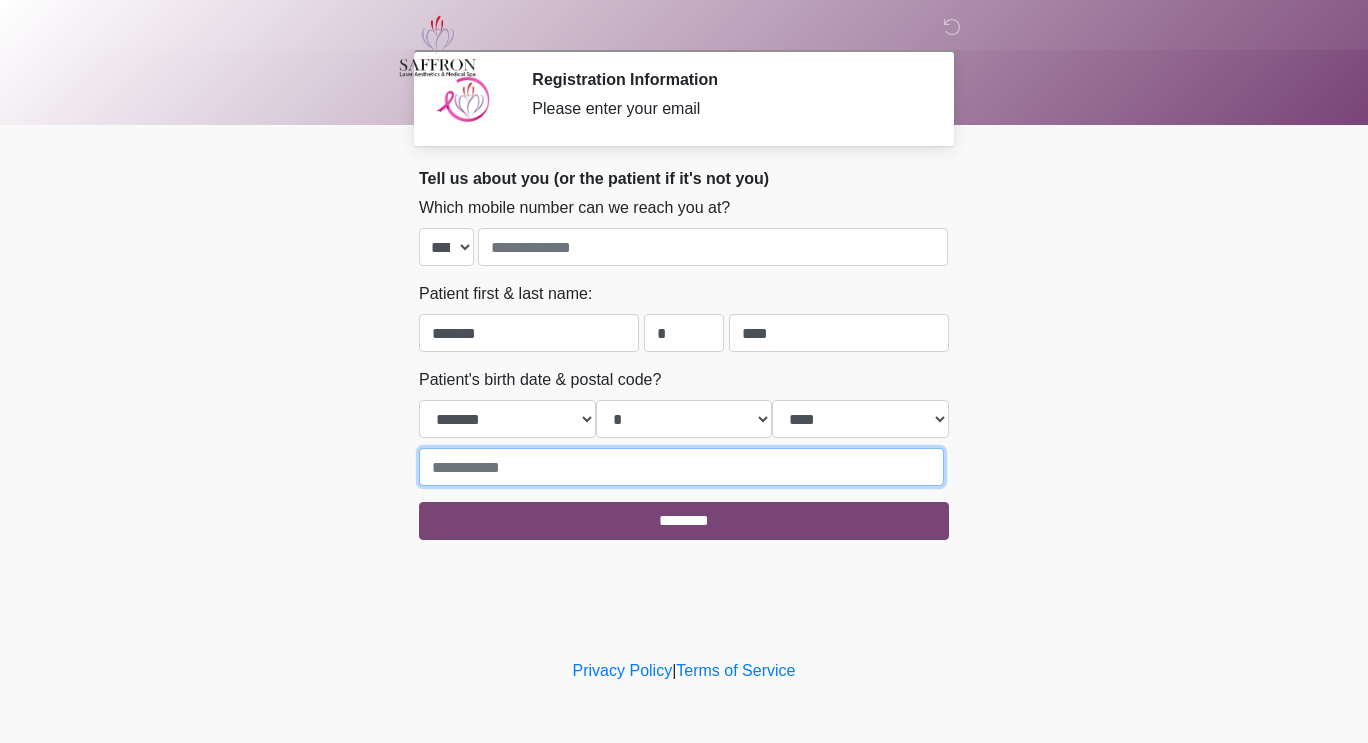 click at bounding box center [681, 467] 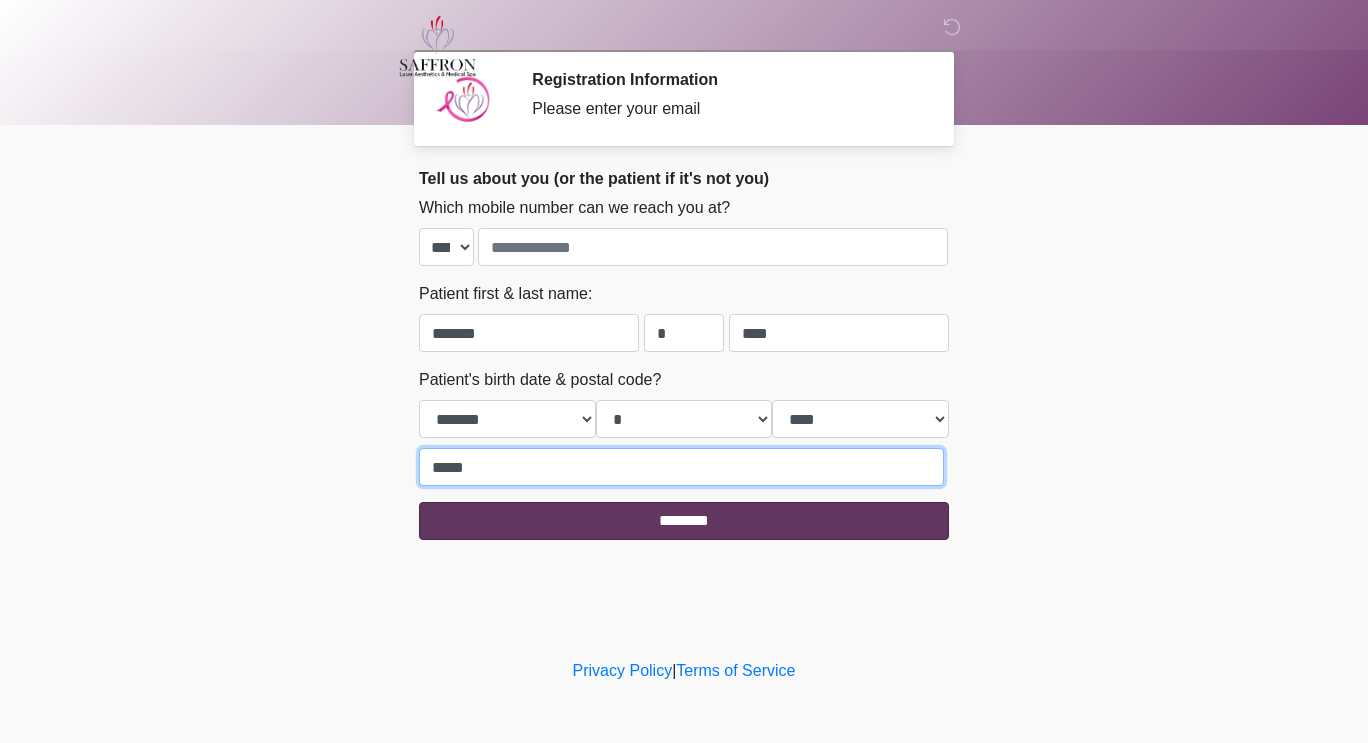 type on "*****" 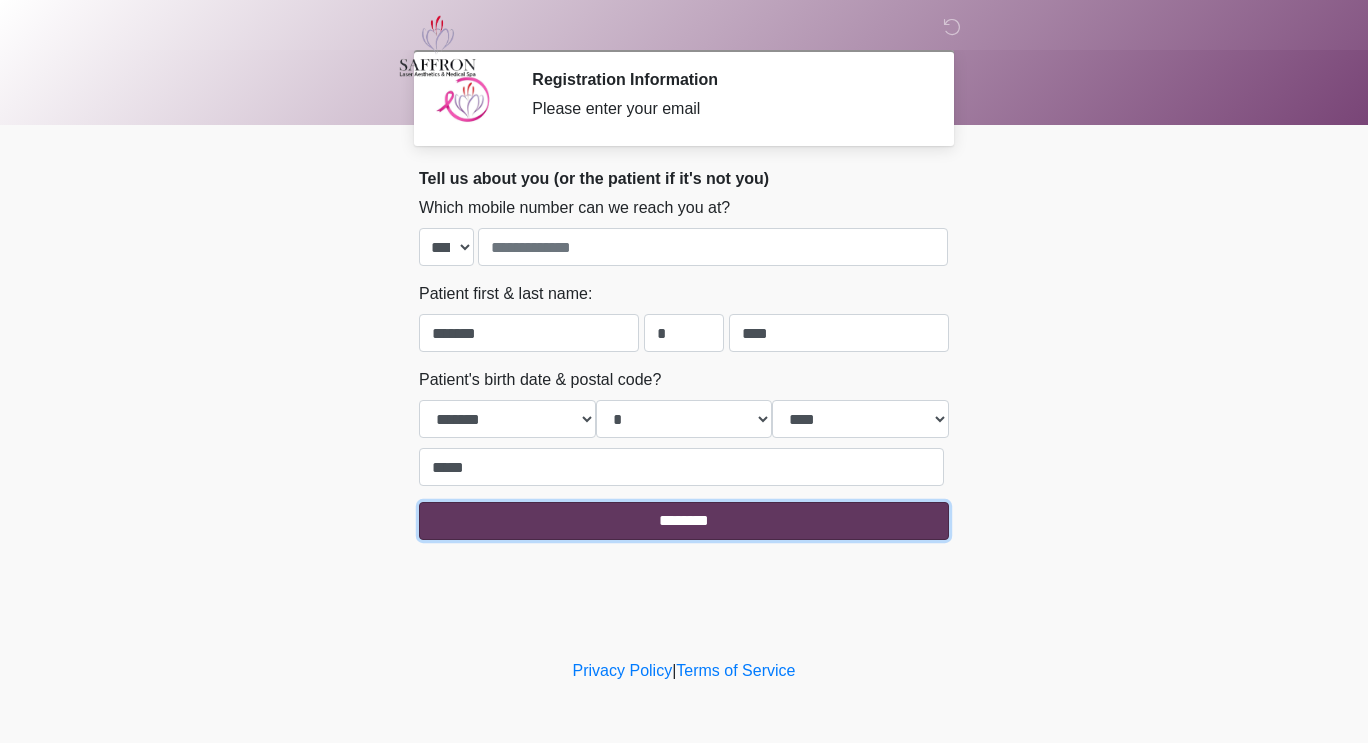 click on "********" at bounding box center [684, 521] 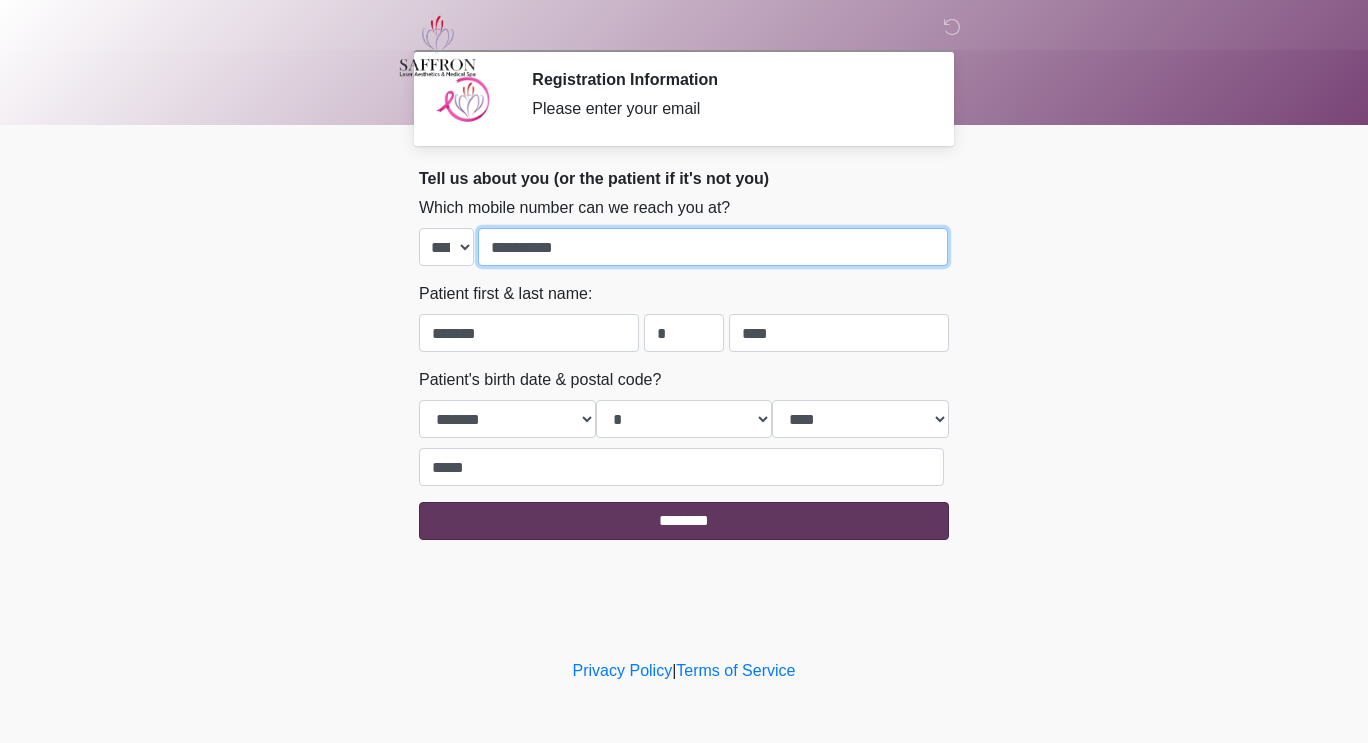 type on "**********" 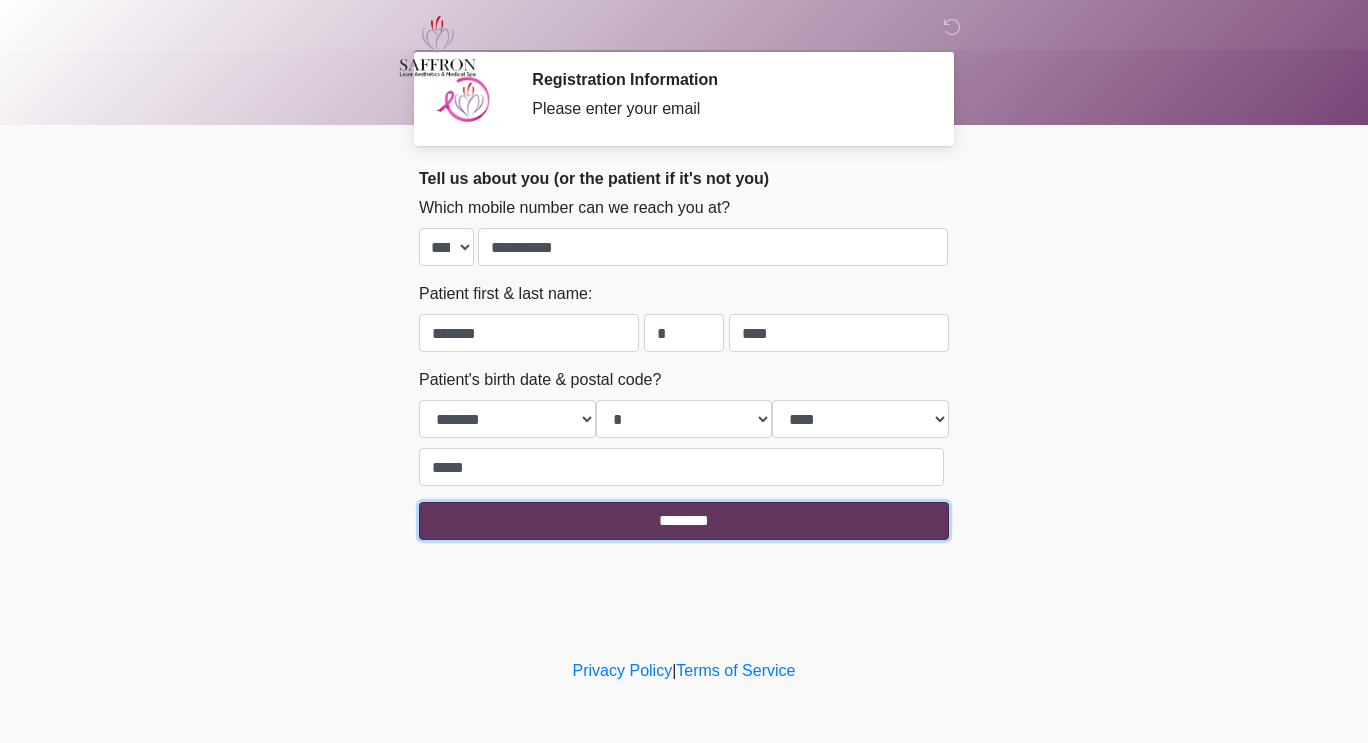 click on "********" at bounding box center (684, 521) 